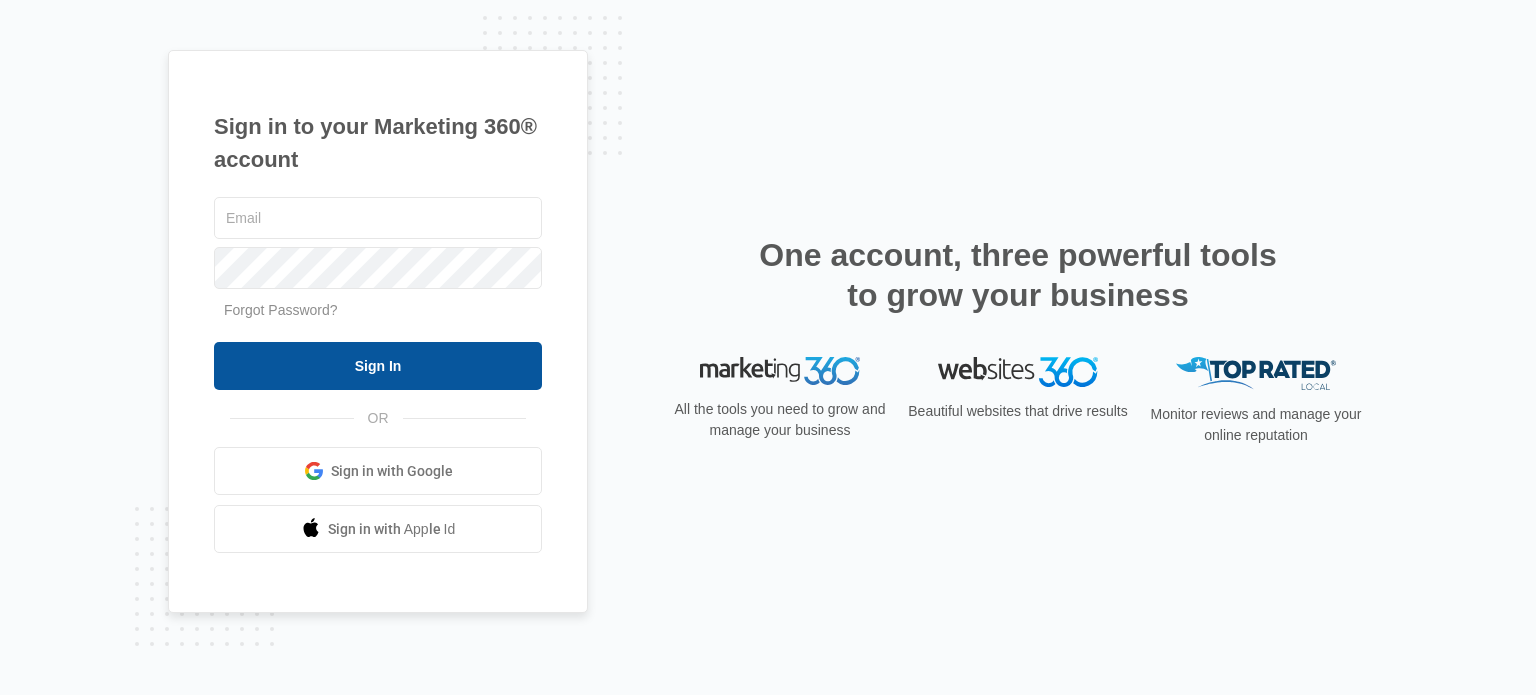 scroll, scrollTop: 0, scrollLeft: 0, axis: both 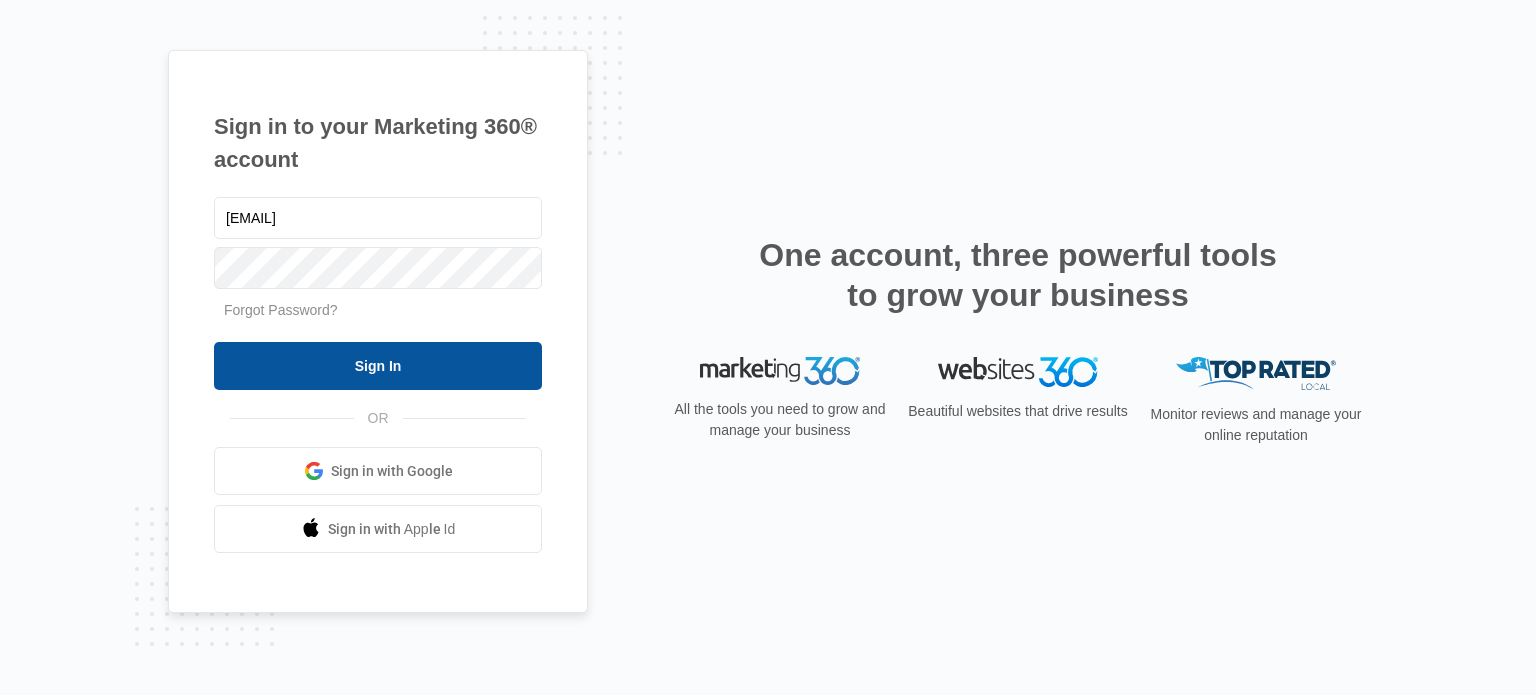 click on "Sign In" at bounding box center [378, 366] 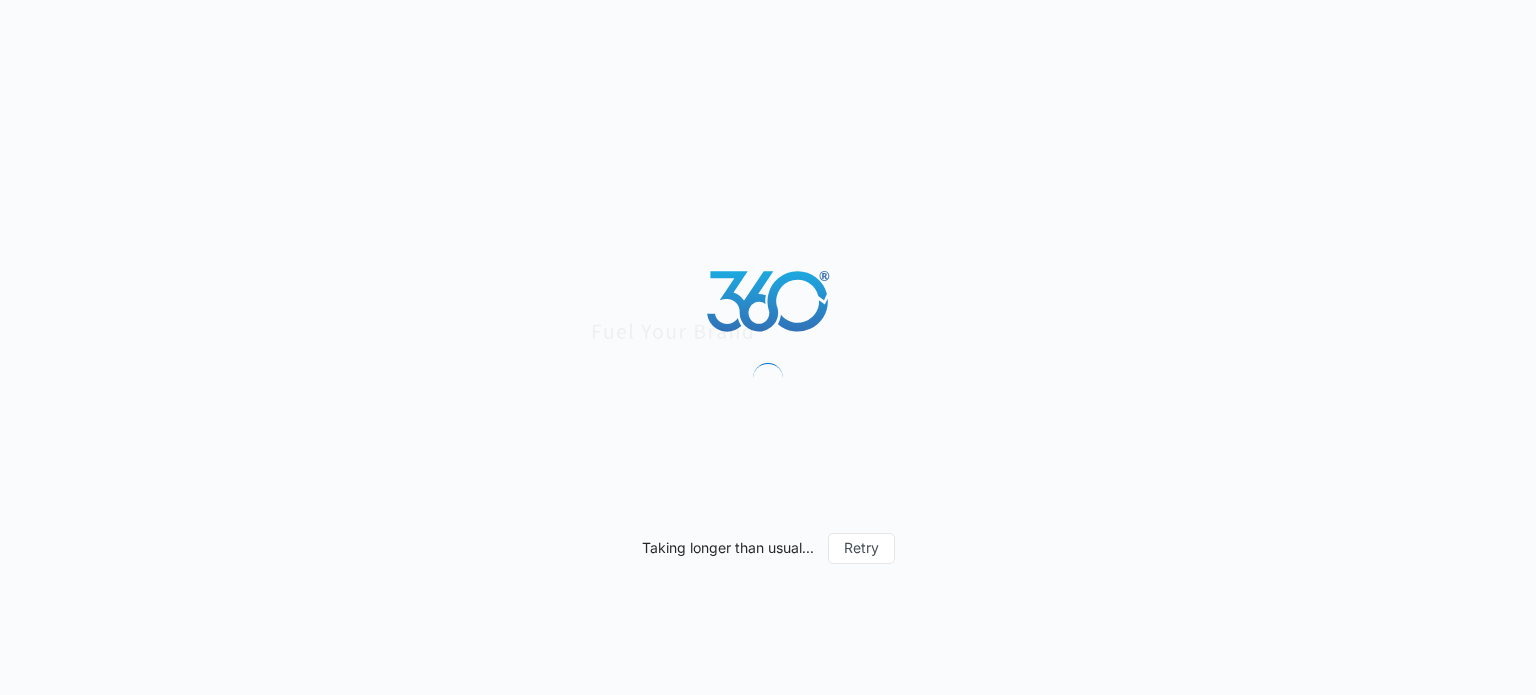 scroll, scrollTop: 0, scrollLeft: 0, axis: both 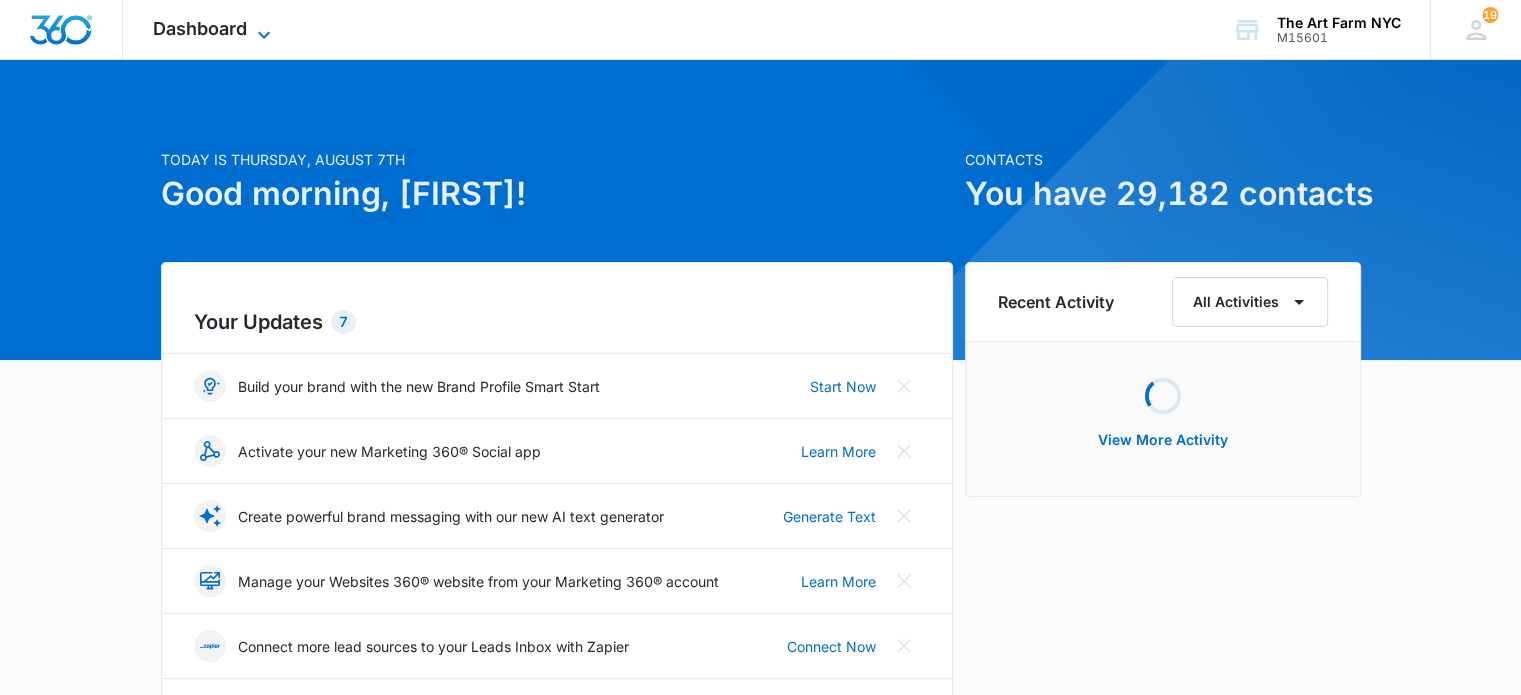 click on "Dashboard" at bounding box center (200, 28) 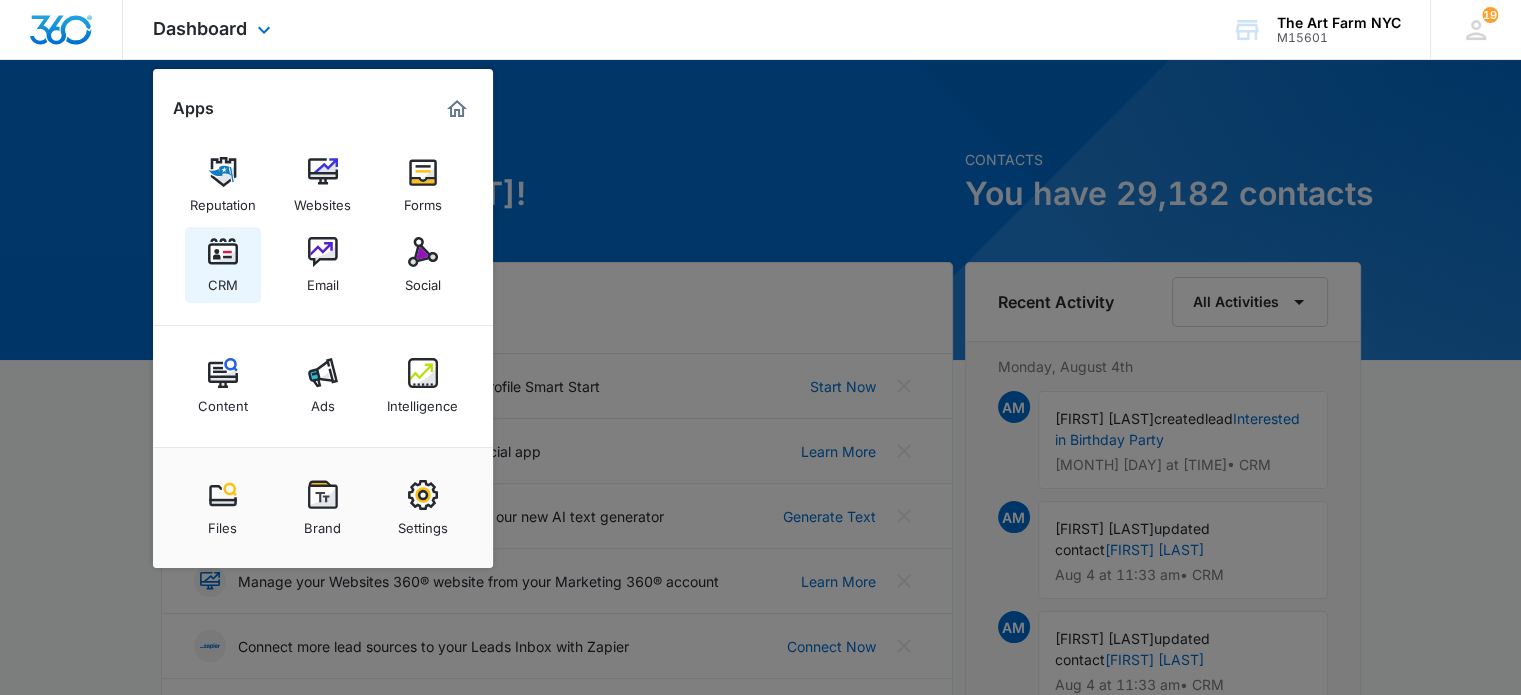 click on "CRM" at bounding box center (223, 280) 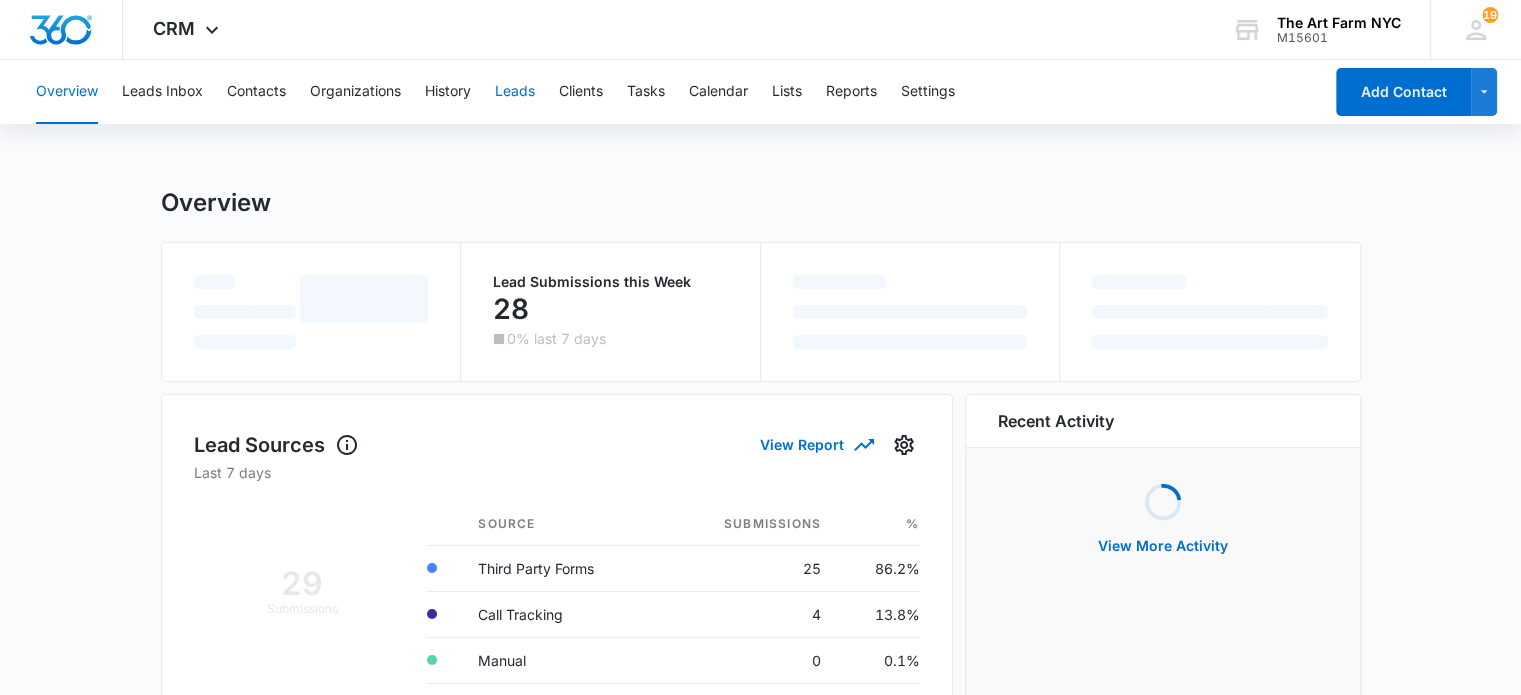 click on "Leads" at bounding box center (515, 92) 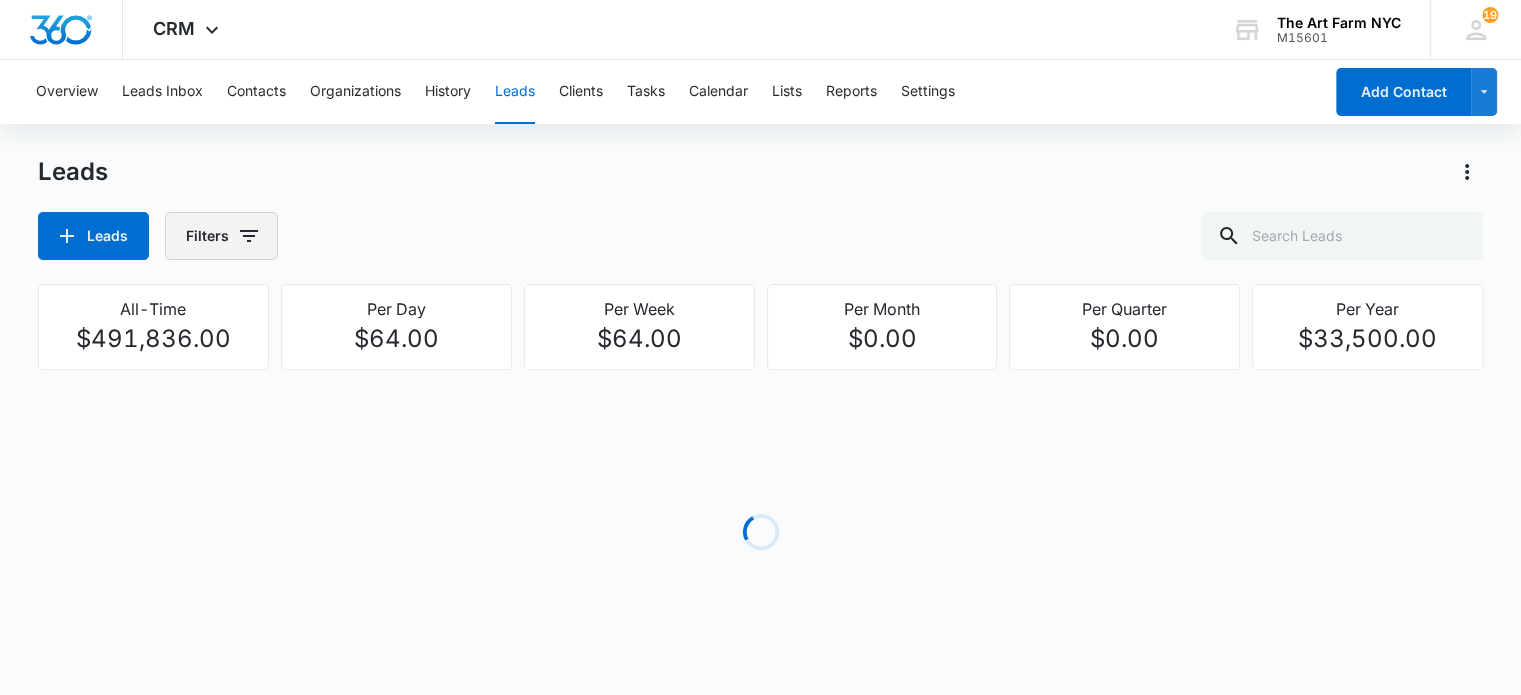 click 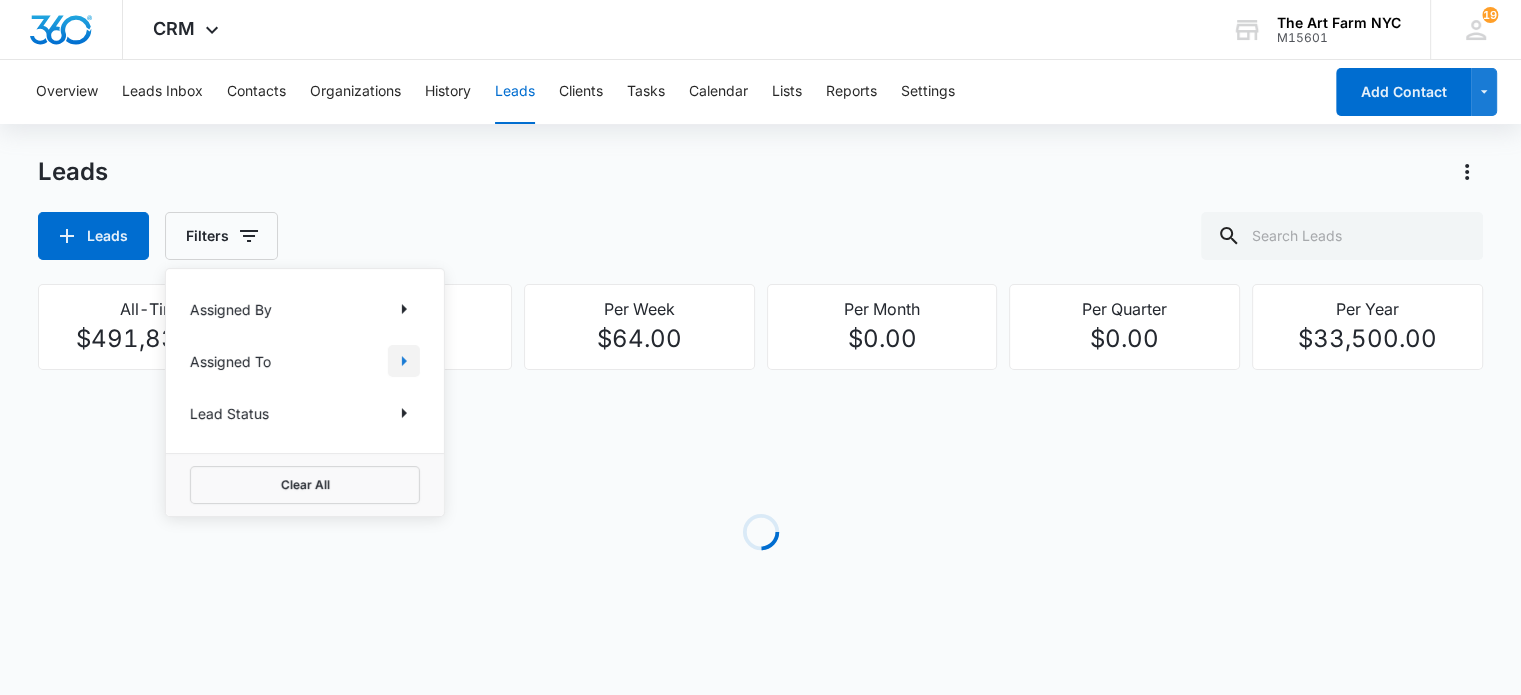click 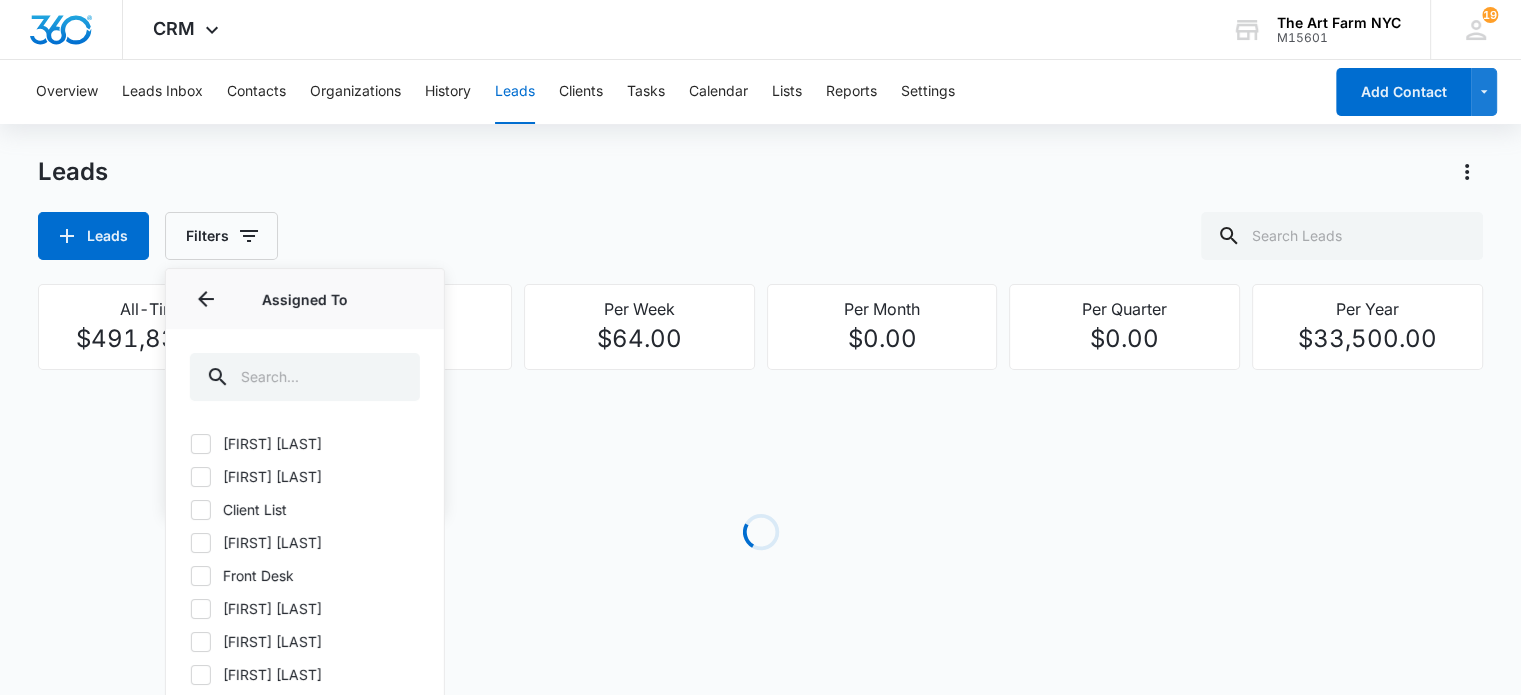 click 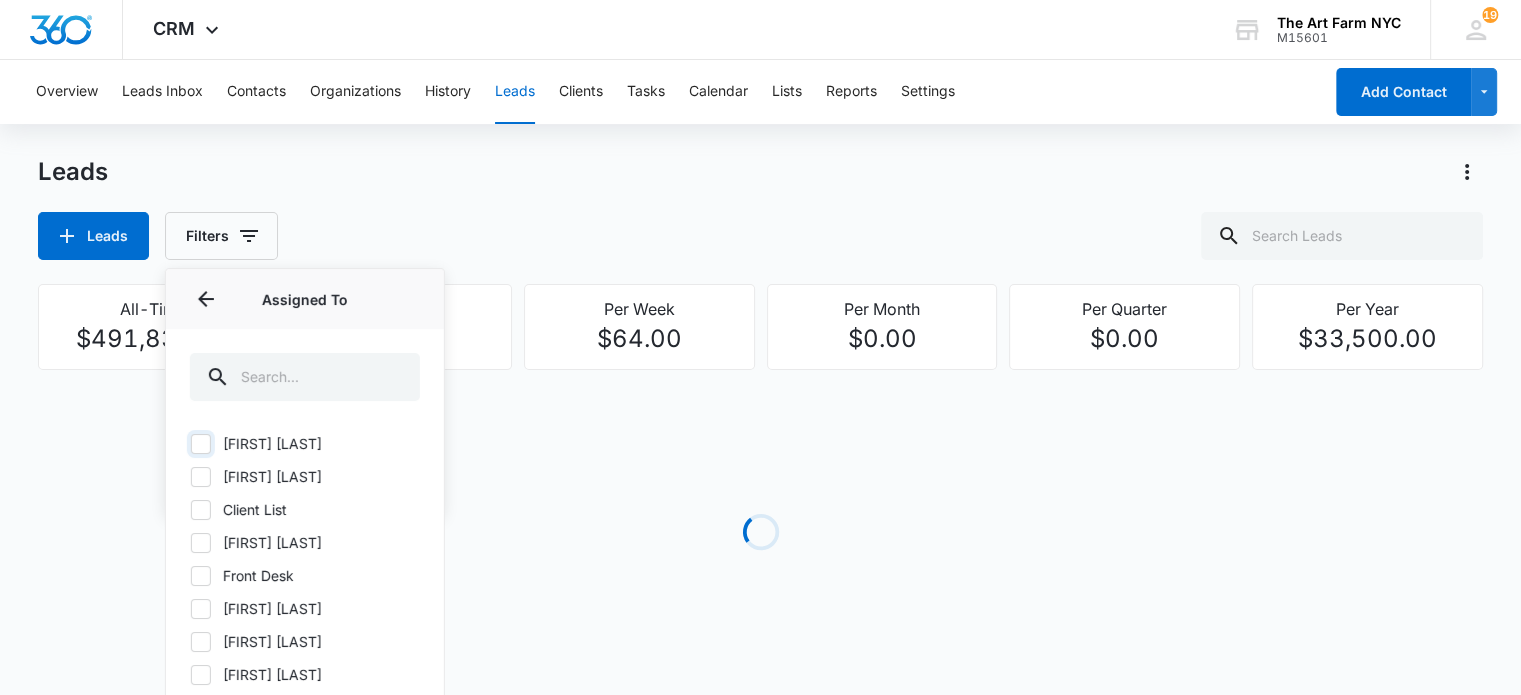 click on "[FIRST] [LAST]" at bounding box center (190, 443) 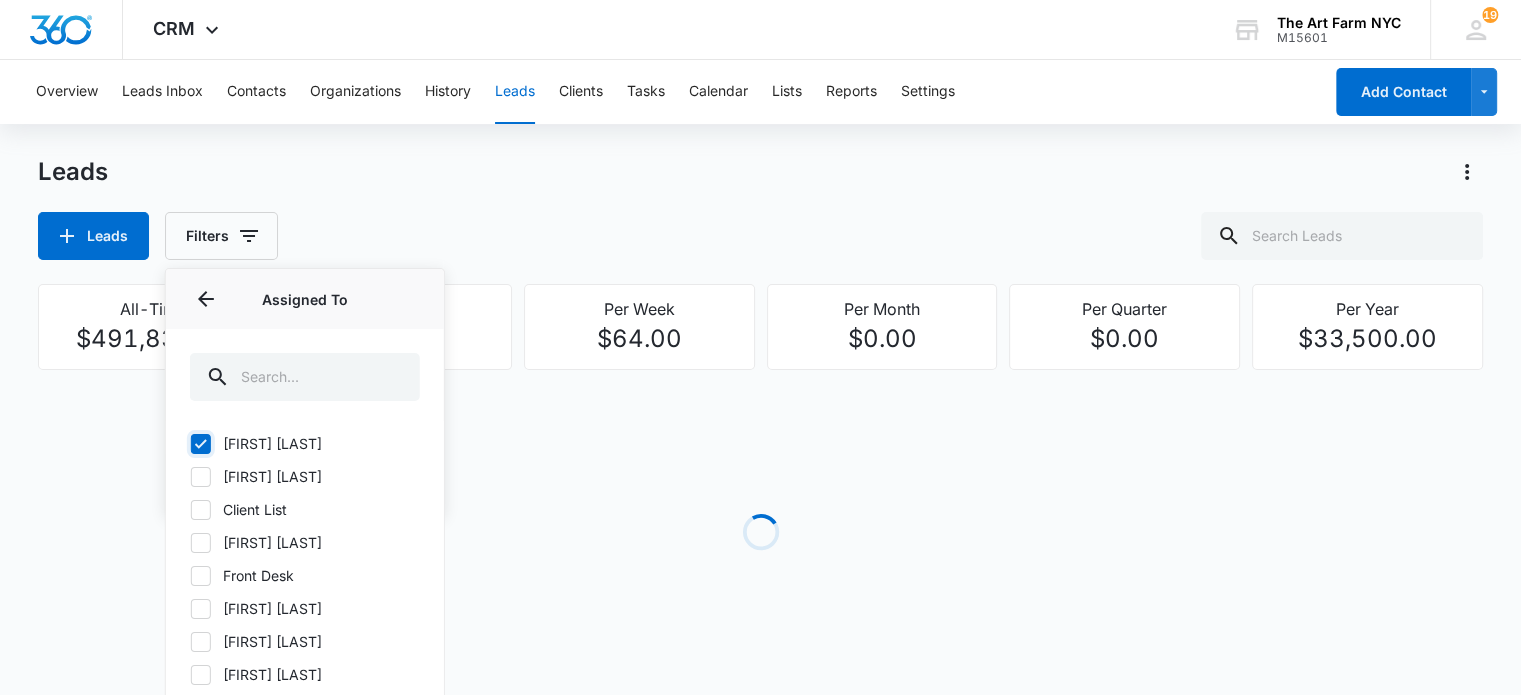 checkbox on "true" 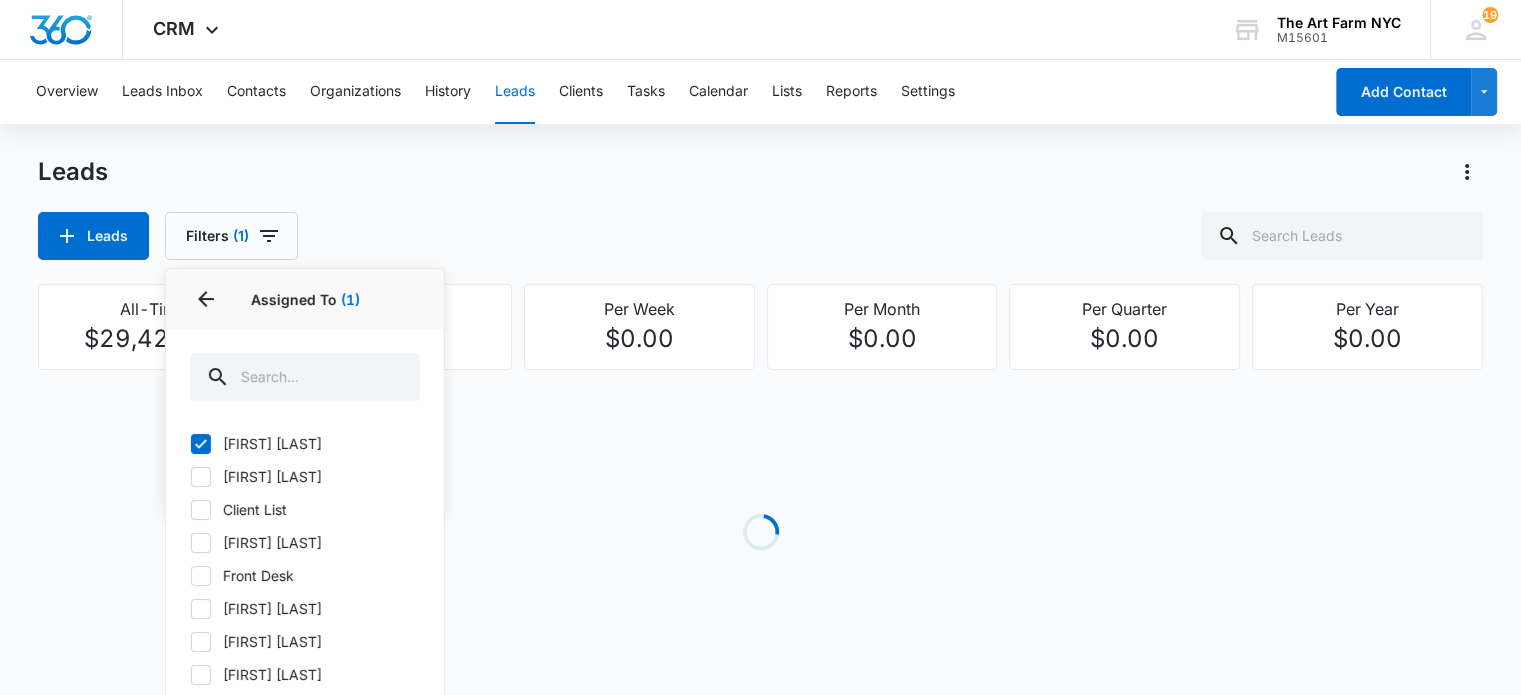 click 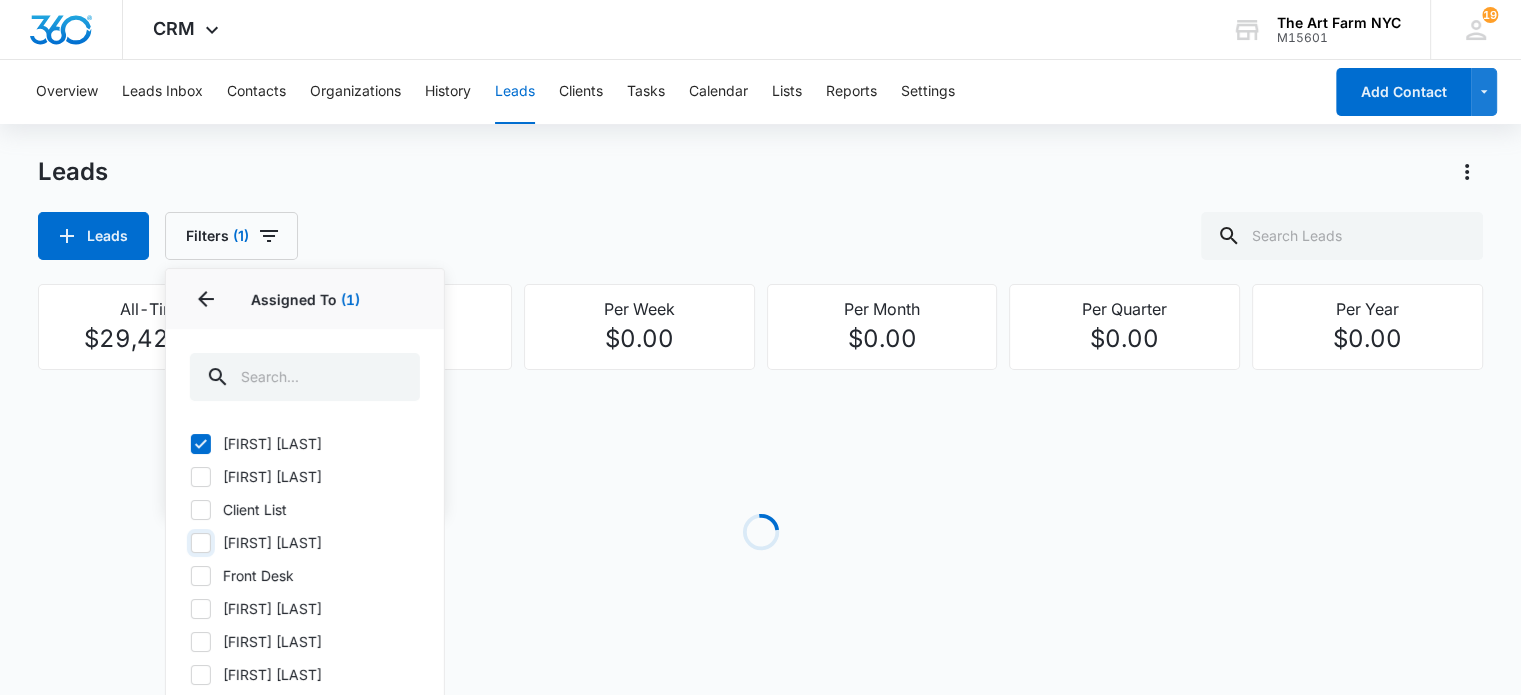 click on "[FIRST] [LAST]" at bounding box center (190, 542) 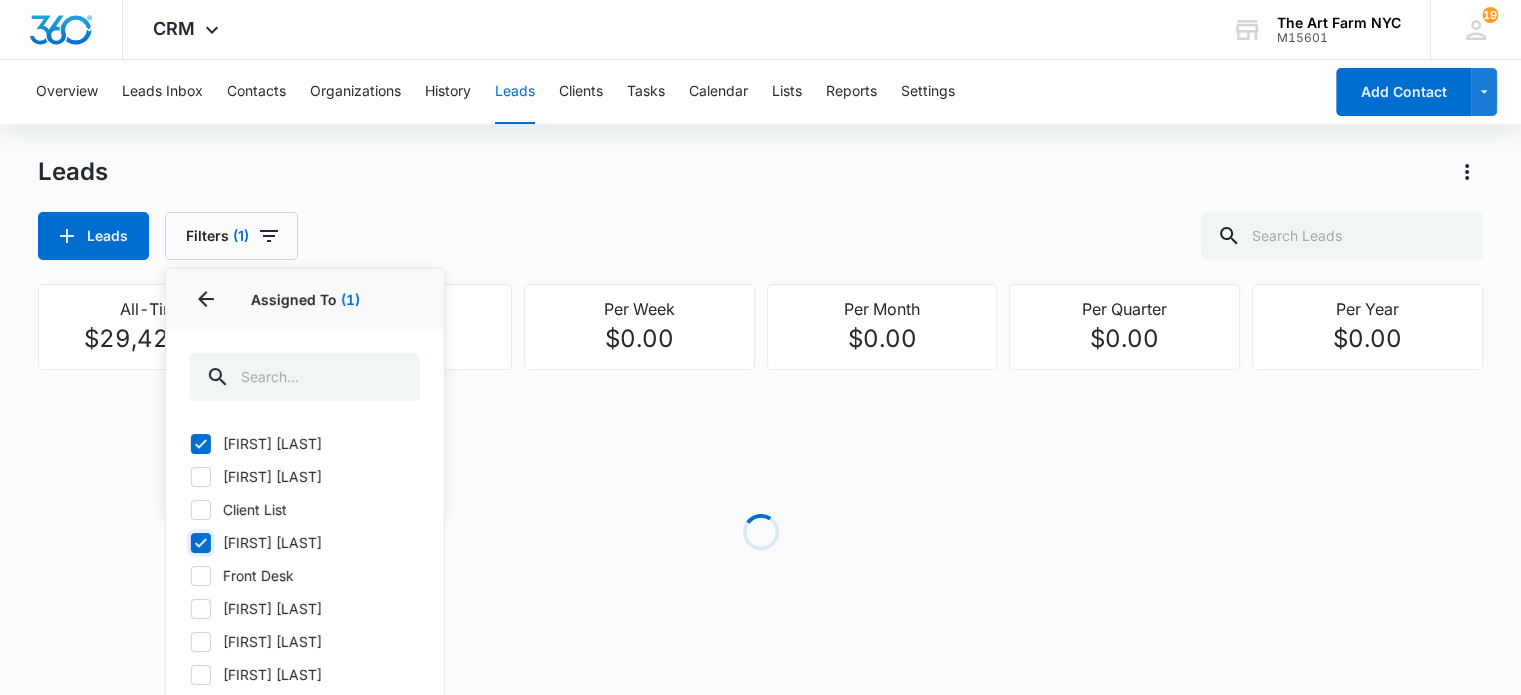 checkbox on "true" 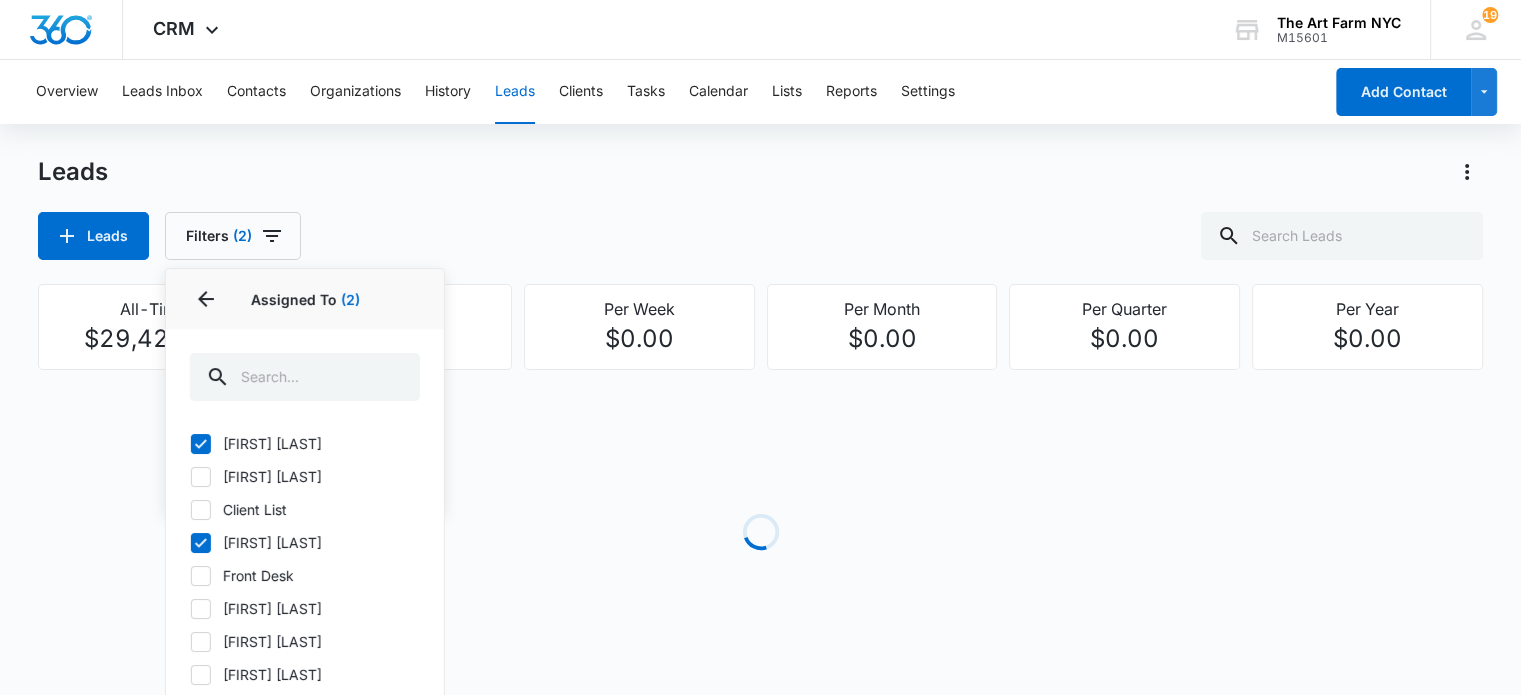 click 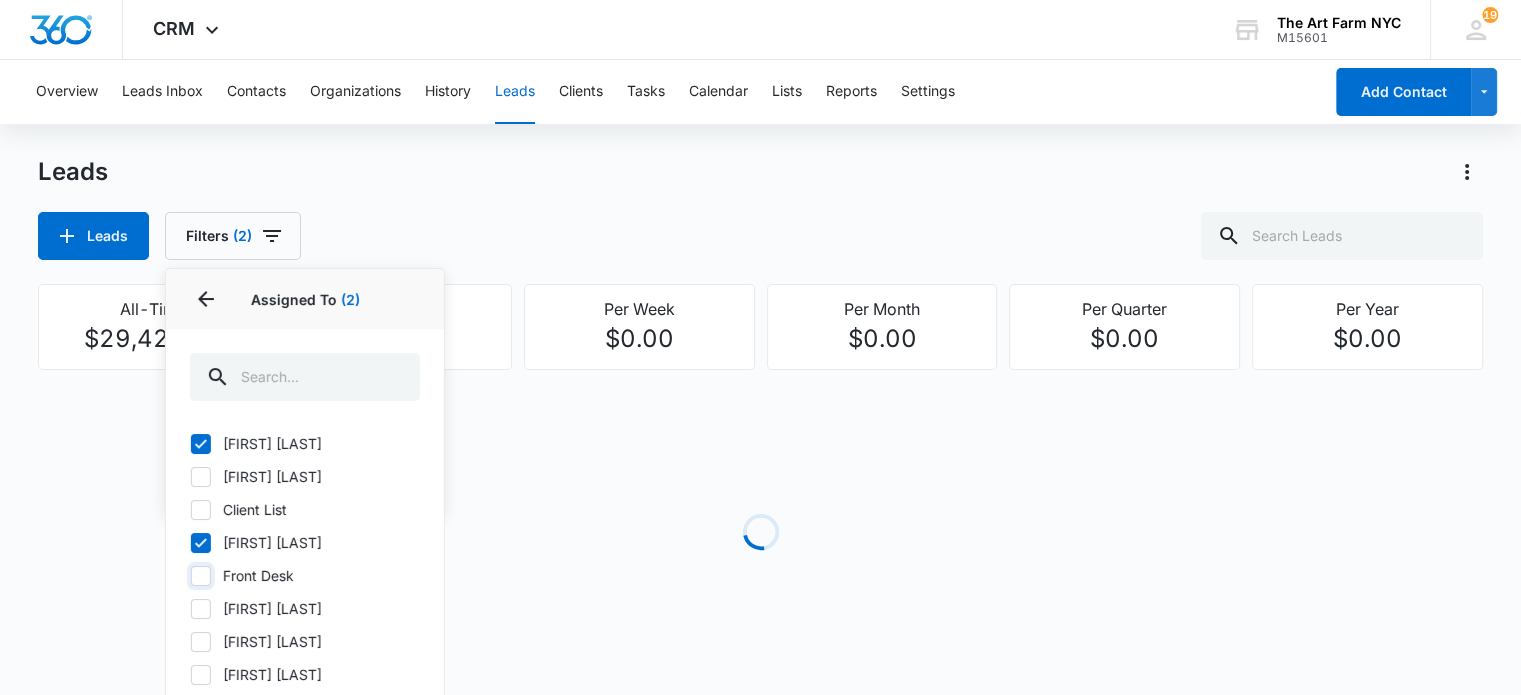 click on "Front Desk" at bounding box center (190, 575) 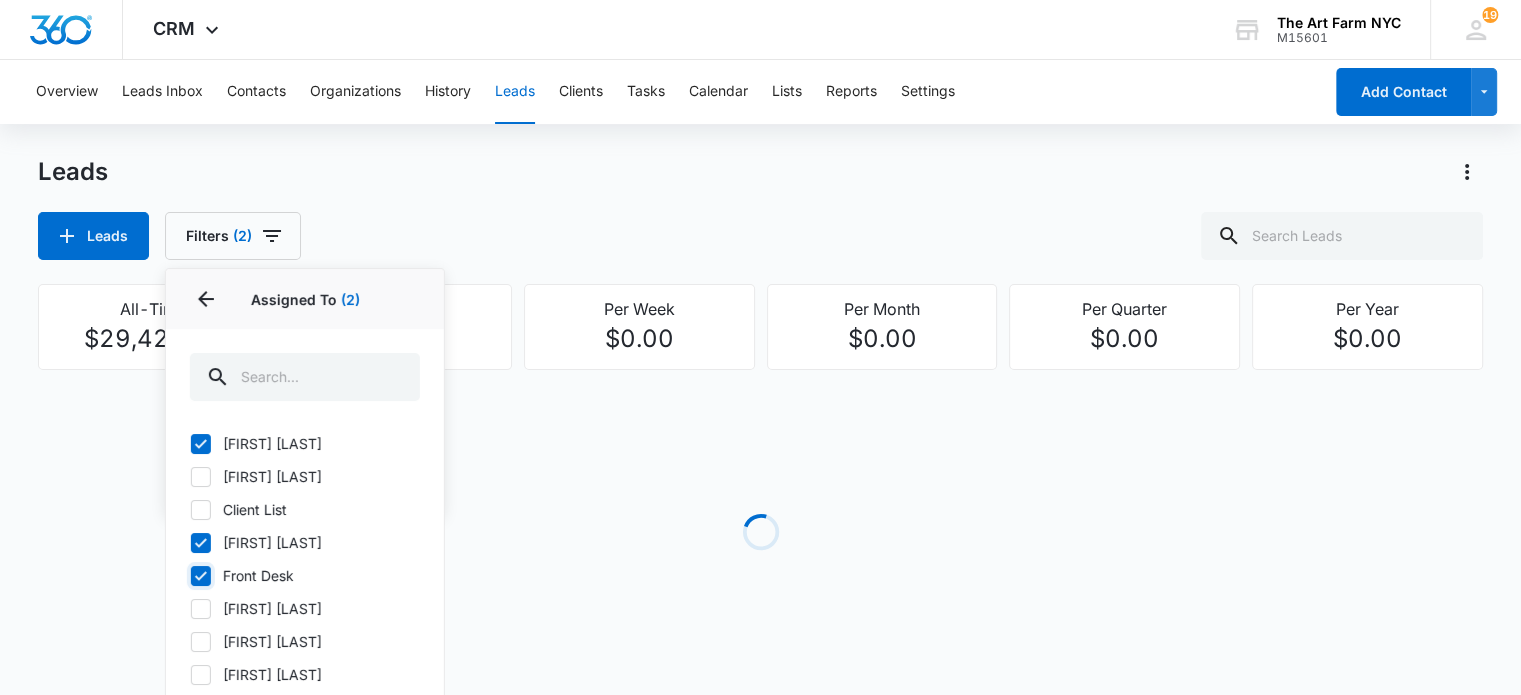 checkbox on "true" 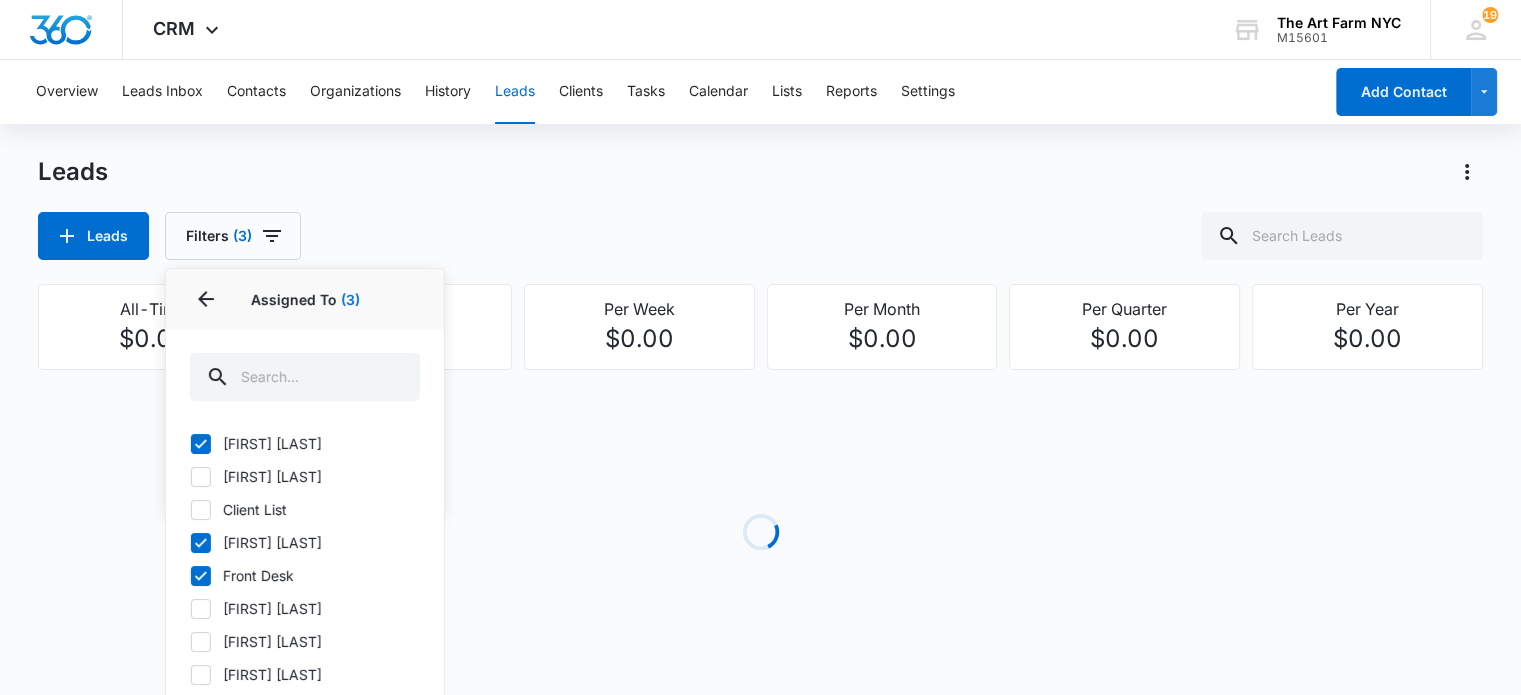 click 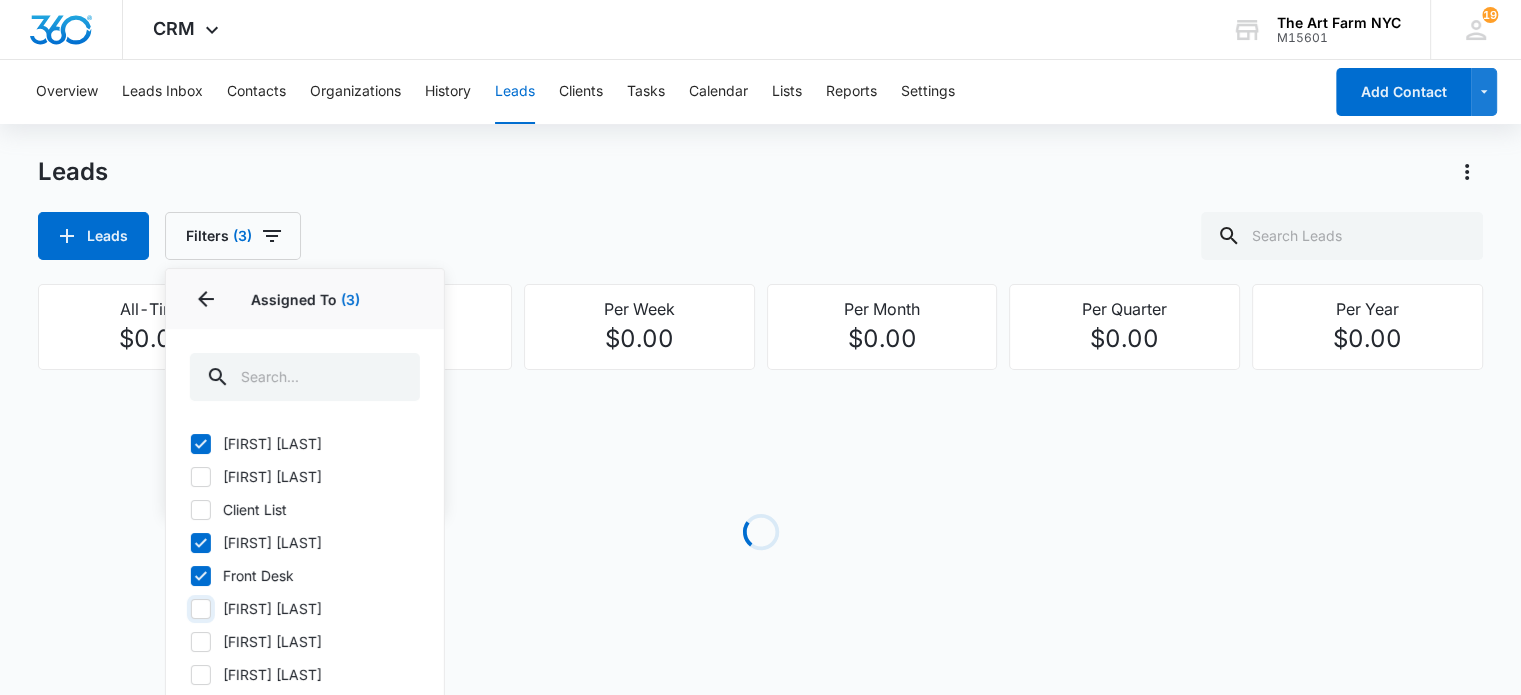 click on "[FIRST] [LAST]" at bounding box center (190, 608) 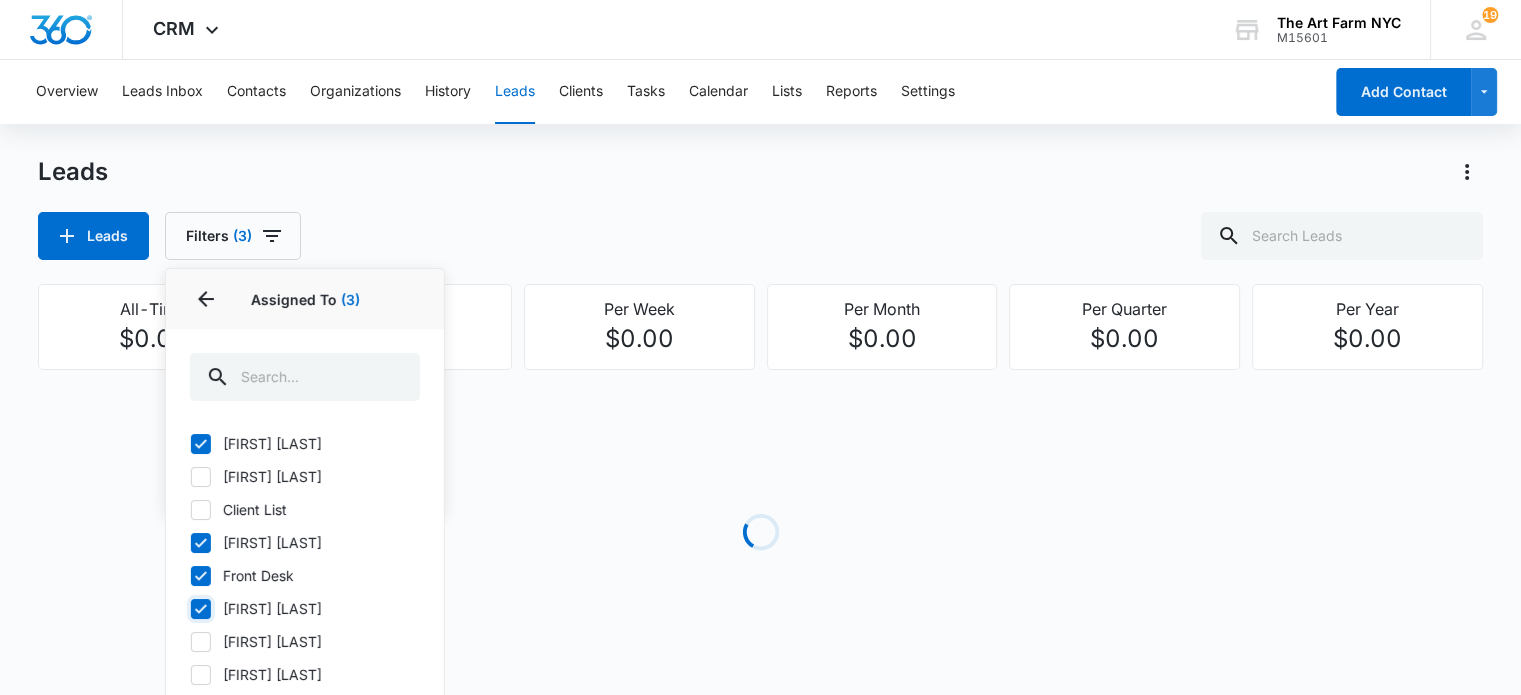 checkbox on "true" 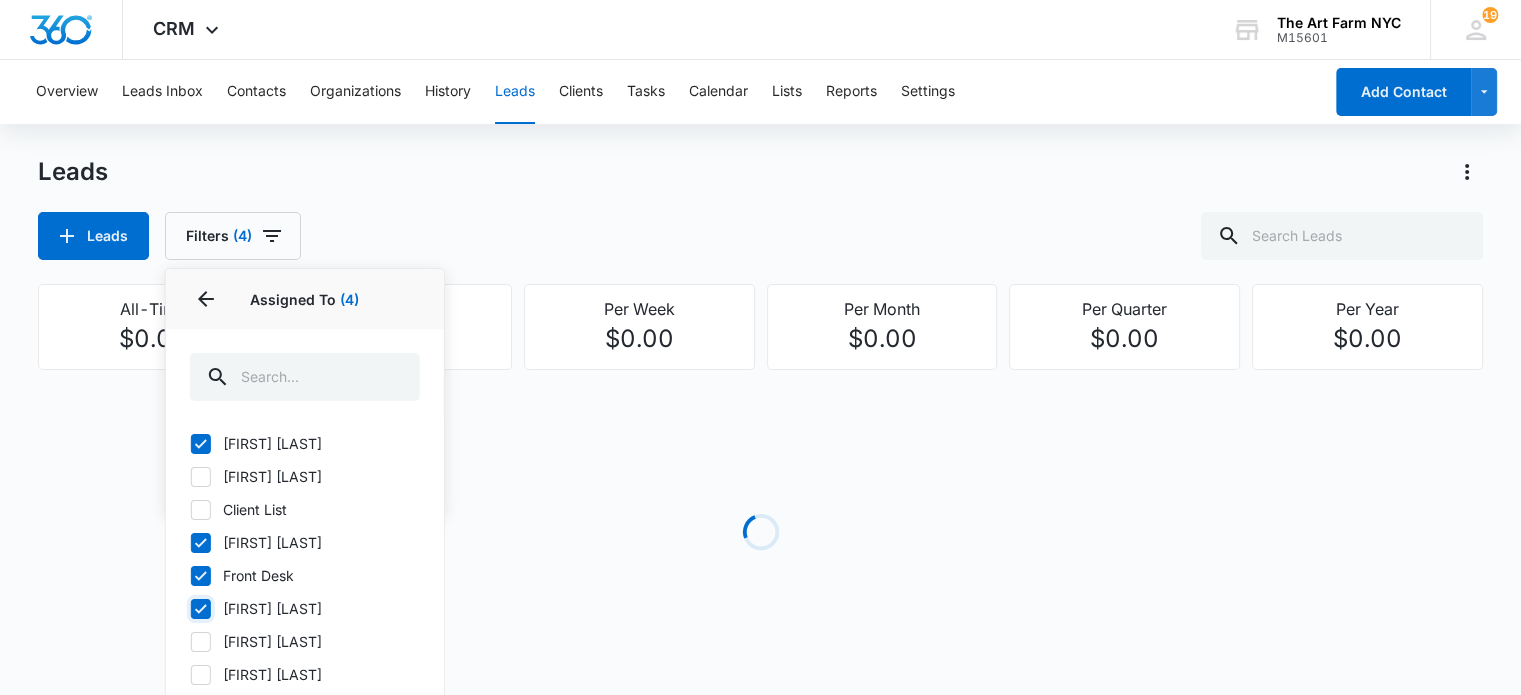scroll, scrollTop: 59, scrollLeft: 0, axis: vertical 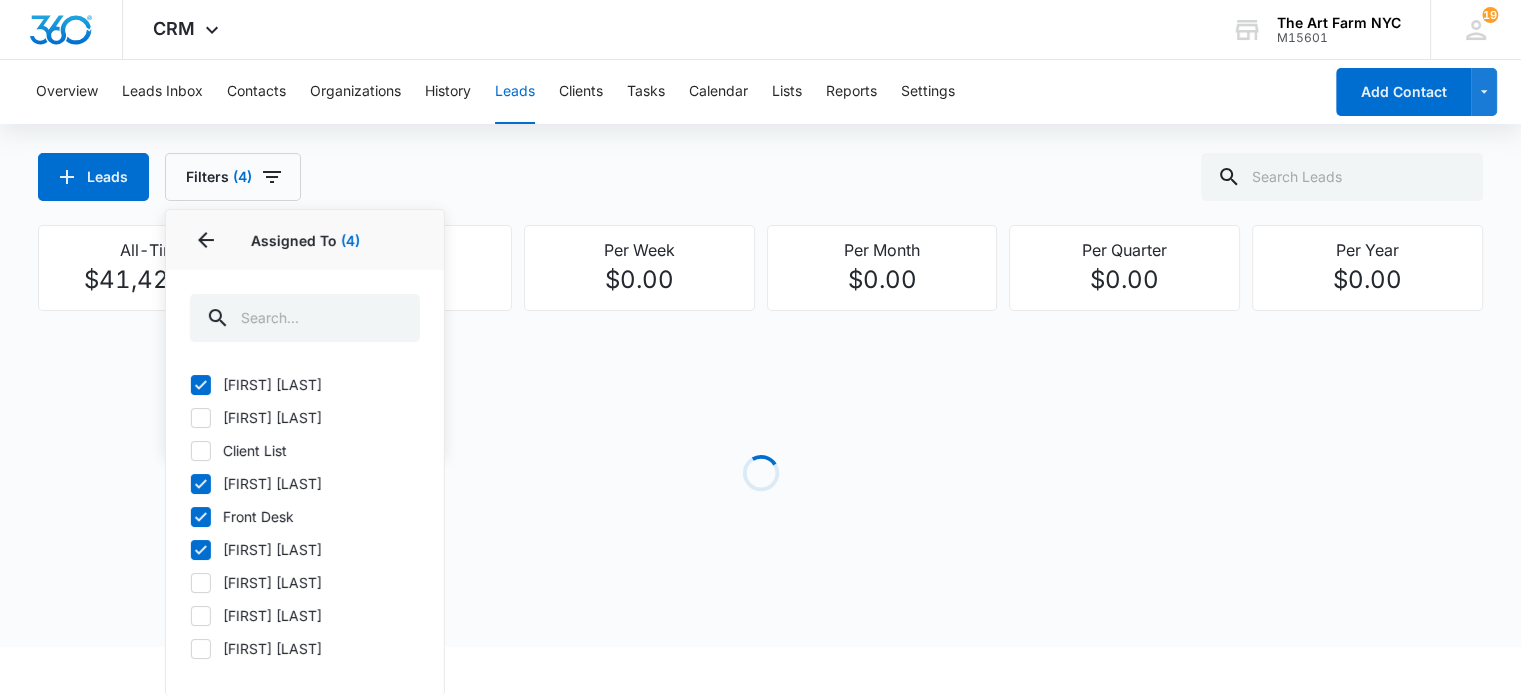 click 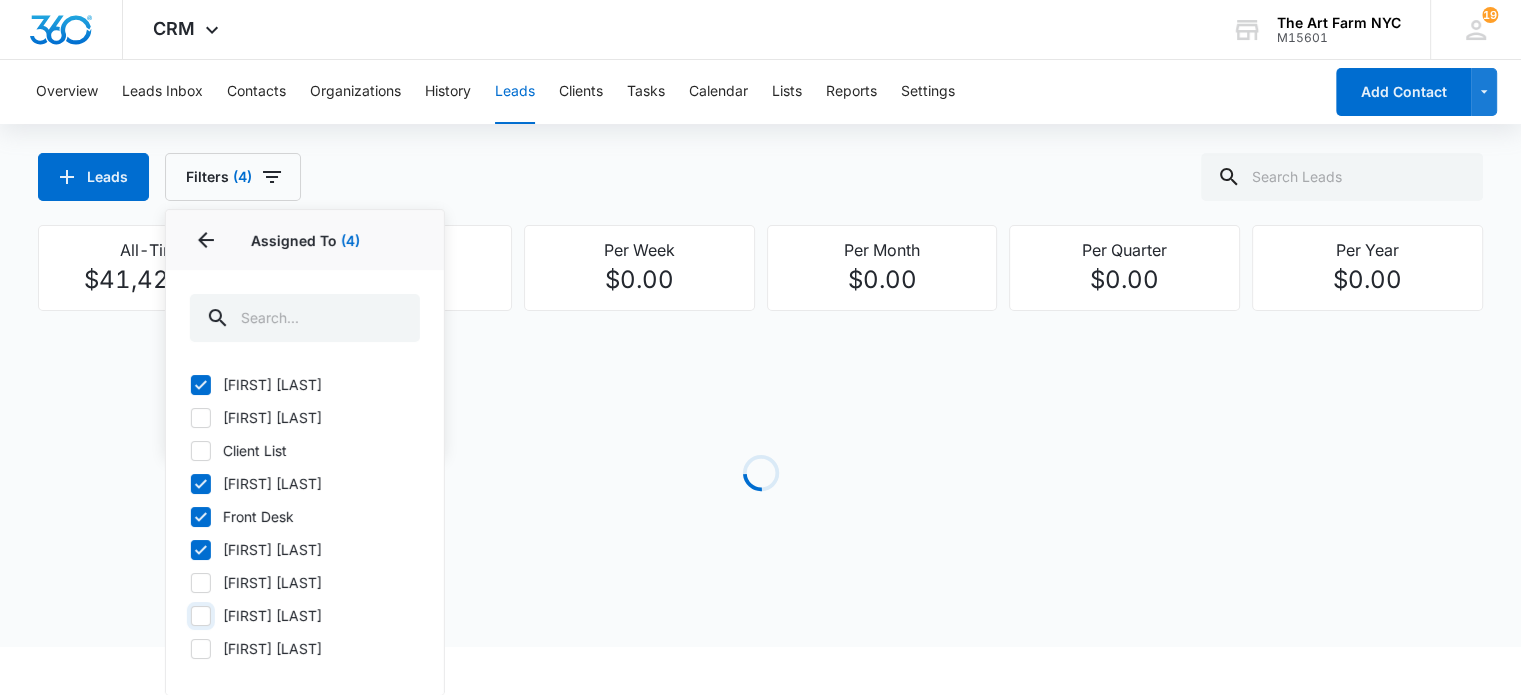 click on "[FIRST] [LAST]" at bounding box center [190, 615] 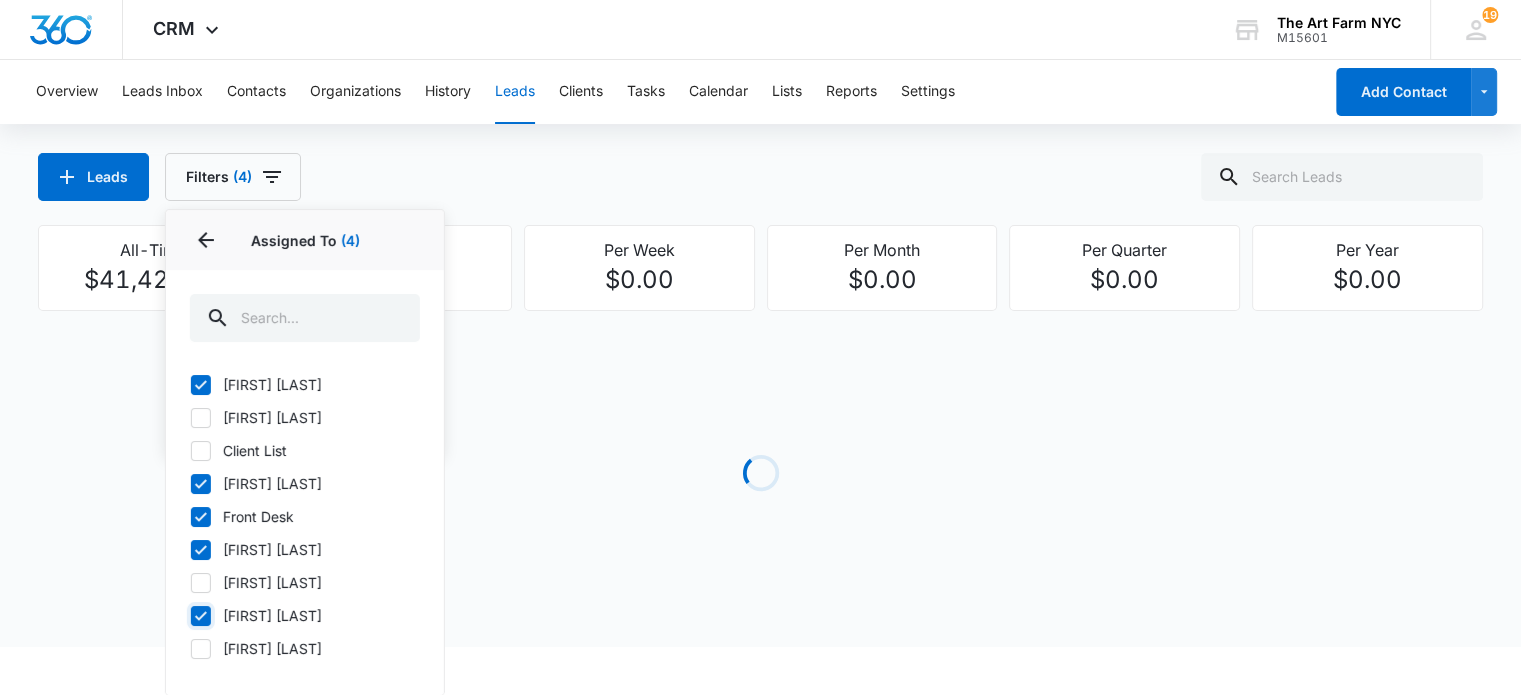 checkbox on "true" 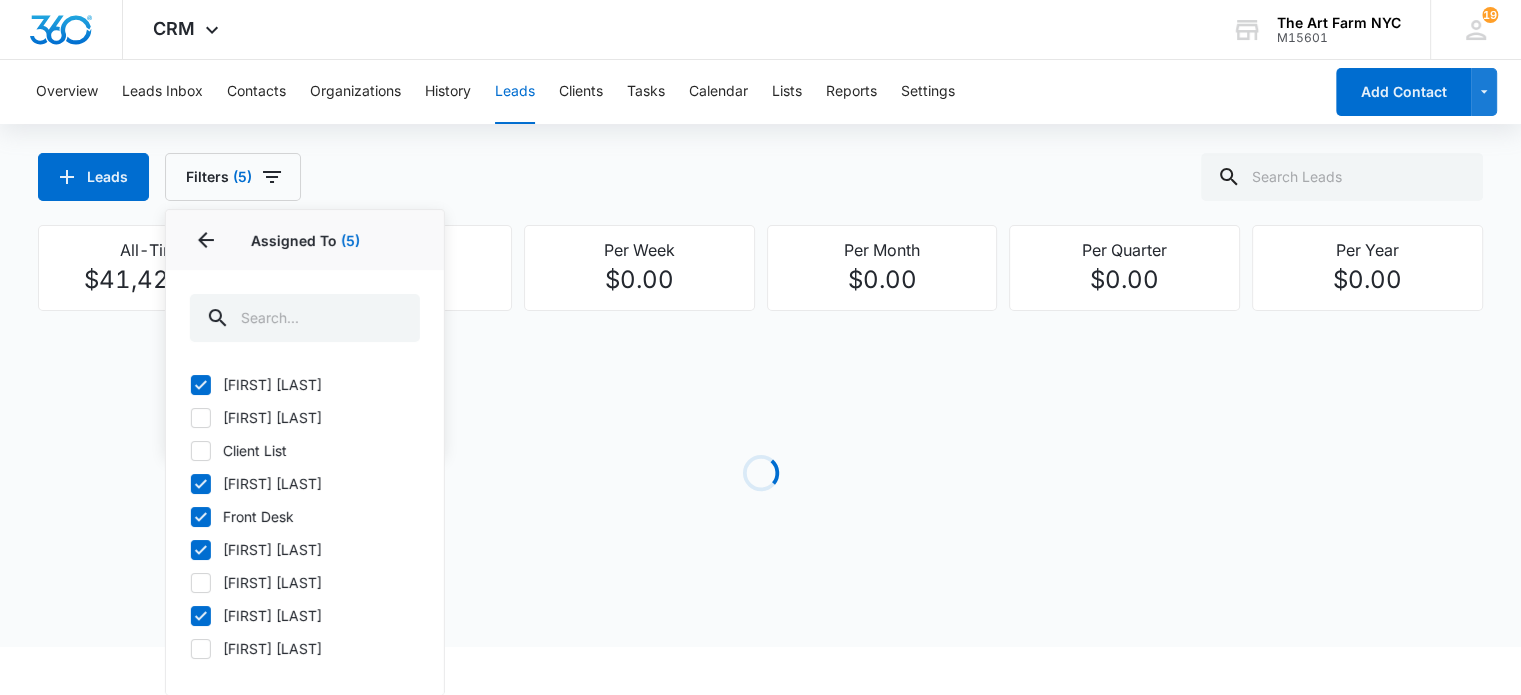 click 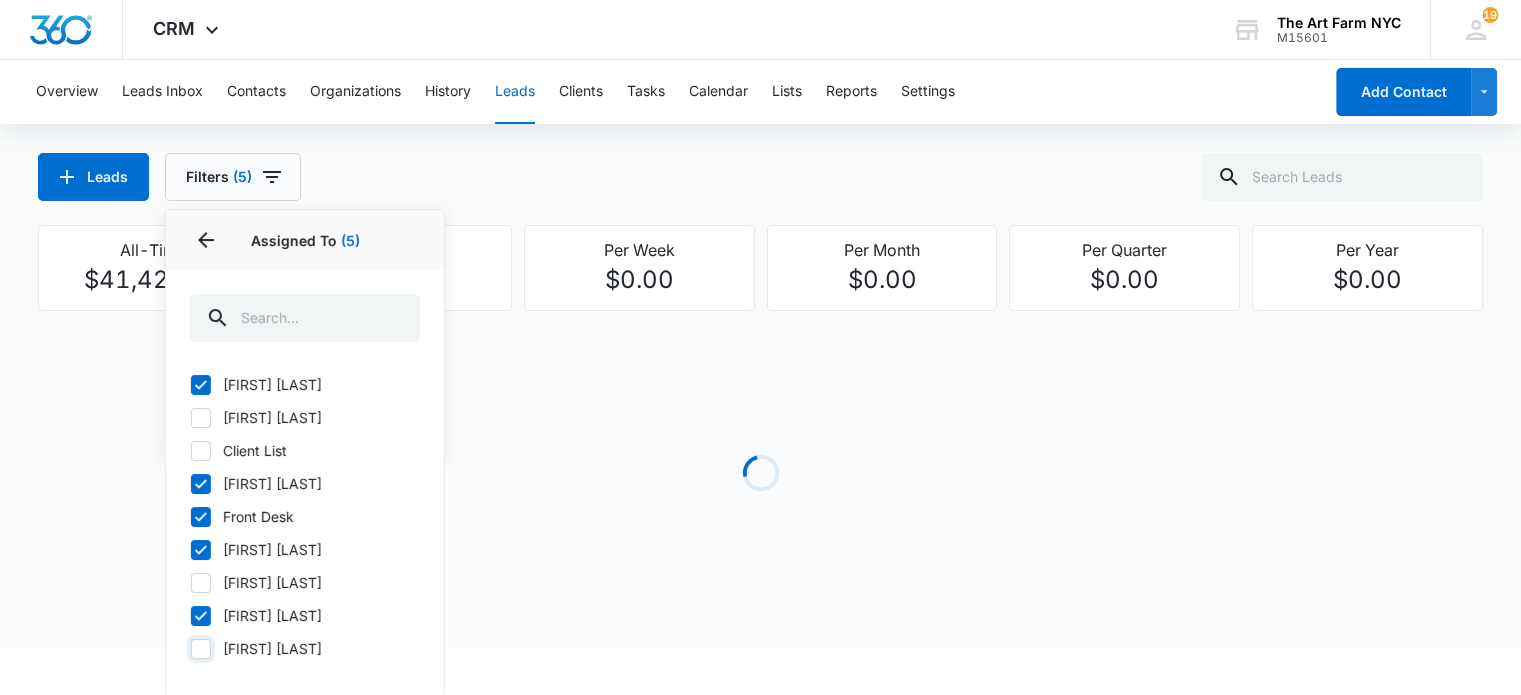 click on "[FIRST] [LAST]" at bounding box center (190, 648) 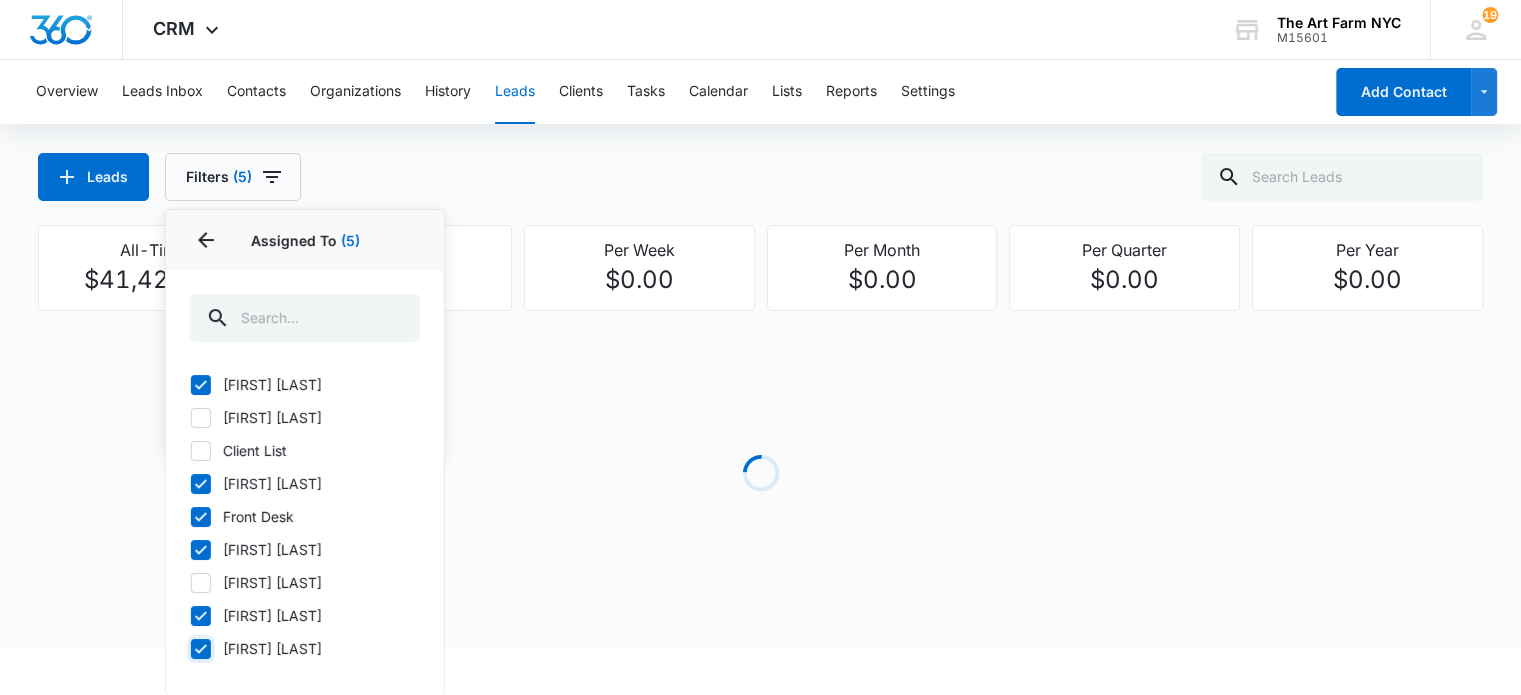 checkbox on "true" 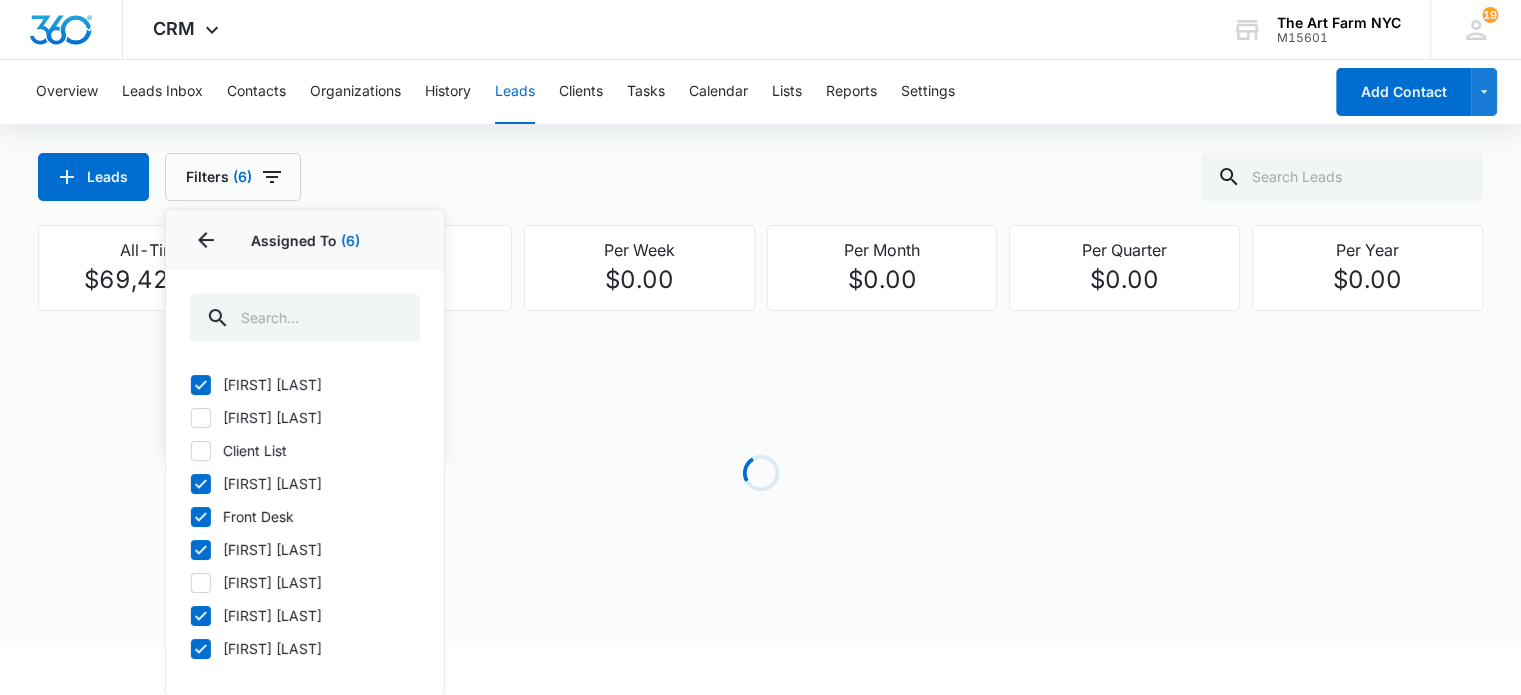 click on "Leads Leads Filters (6) Assigned By Assigned To 6 Assigned To (6) [FIRST] [LAST] [FIRST] [LAST] Client List [FIRST] [LAST] Front Desk [FIRST] [LAST] [FIRST] [LAST] [FIRST] [LAST] [FIRST] [LAST] [FIRST] [LAST] Lead  Status Clear All" at bounding box center (760, 149) 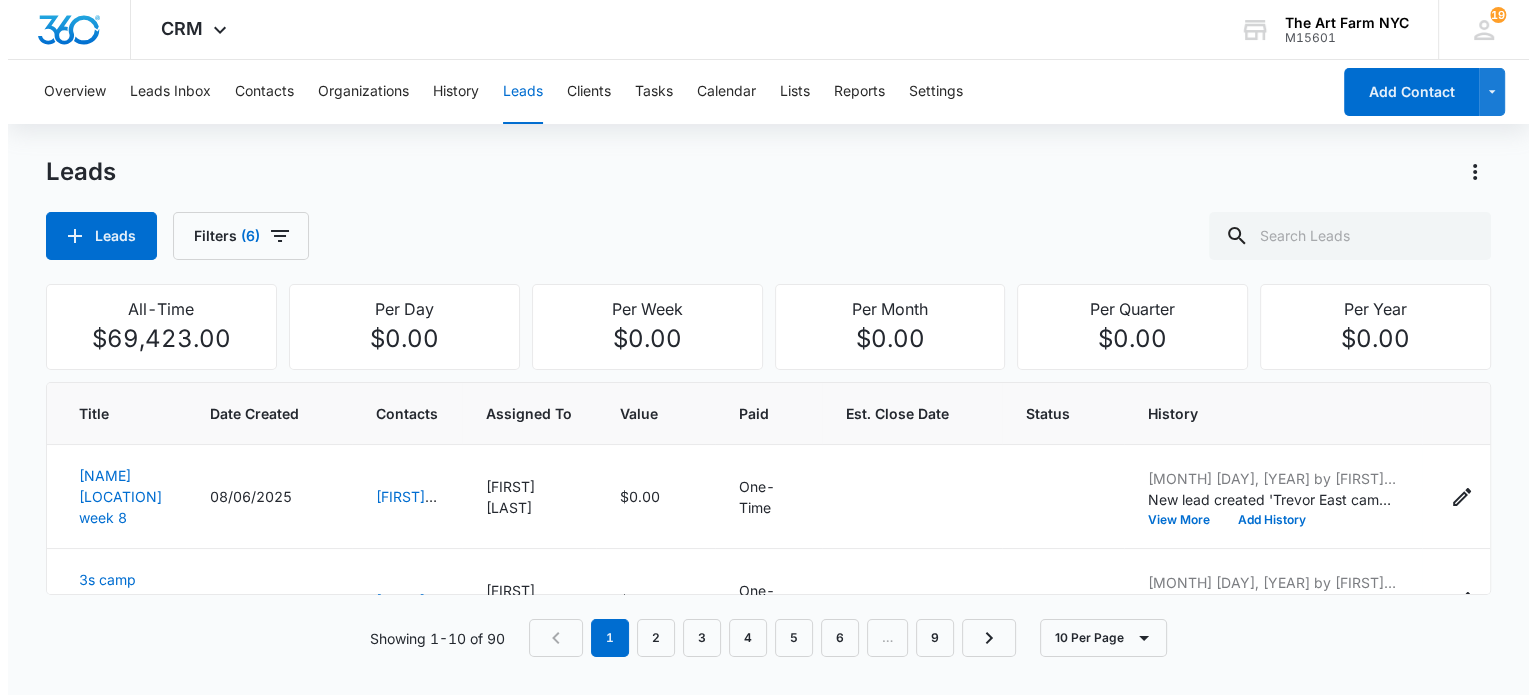 scroll, scrollTop: 0, scrollLeft: 0, axis: both 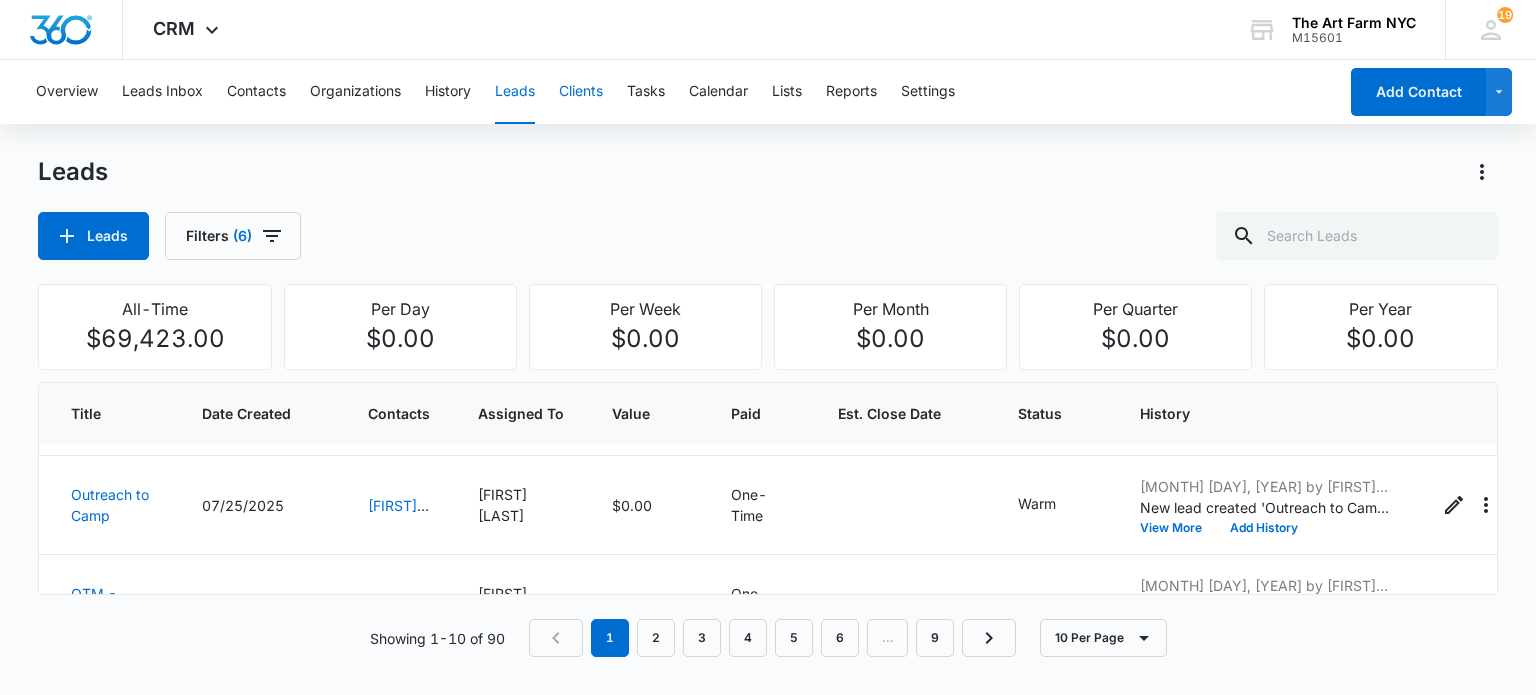 click on "Clients" at bounding box center [581, 92] 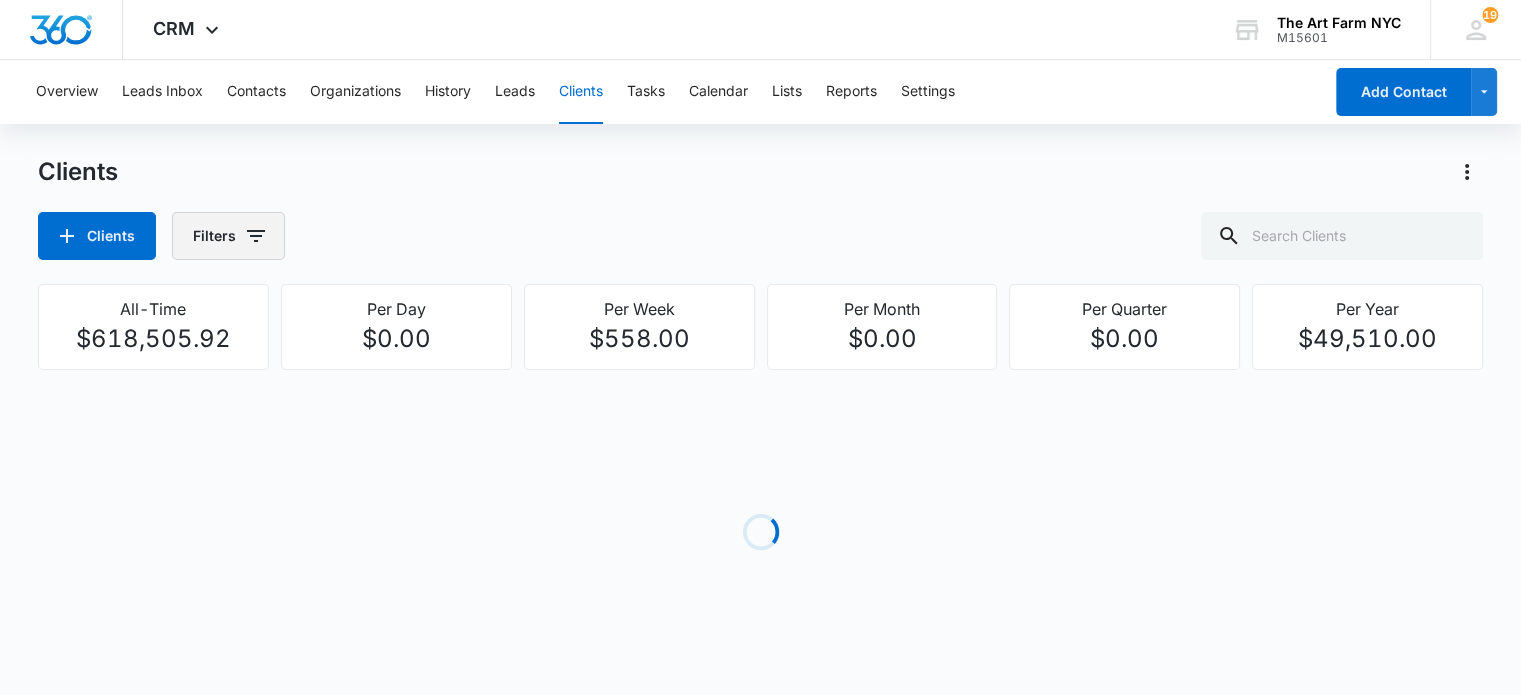 click 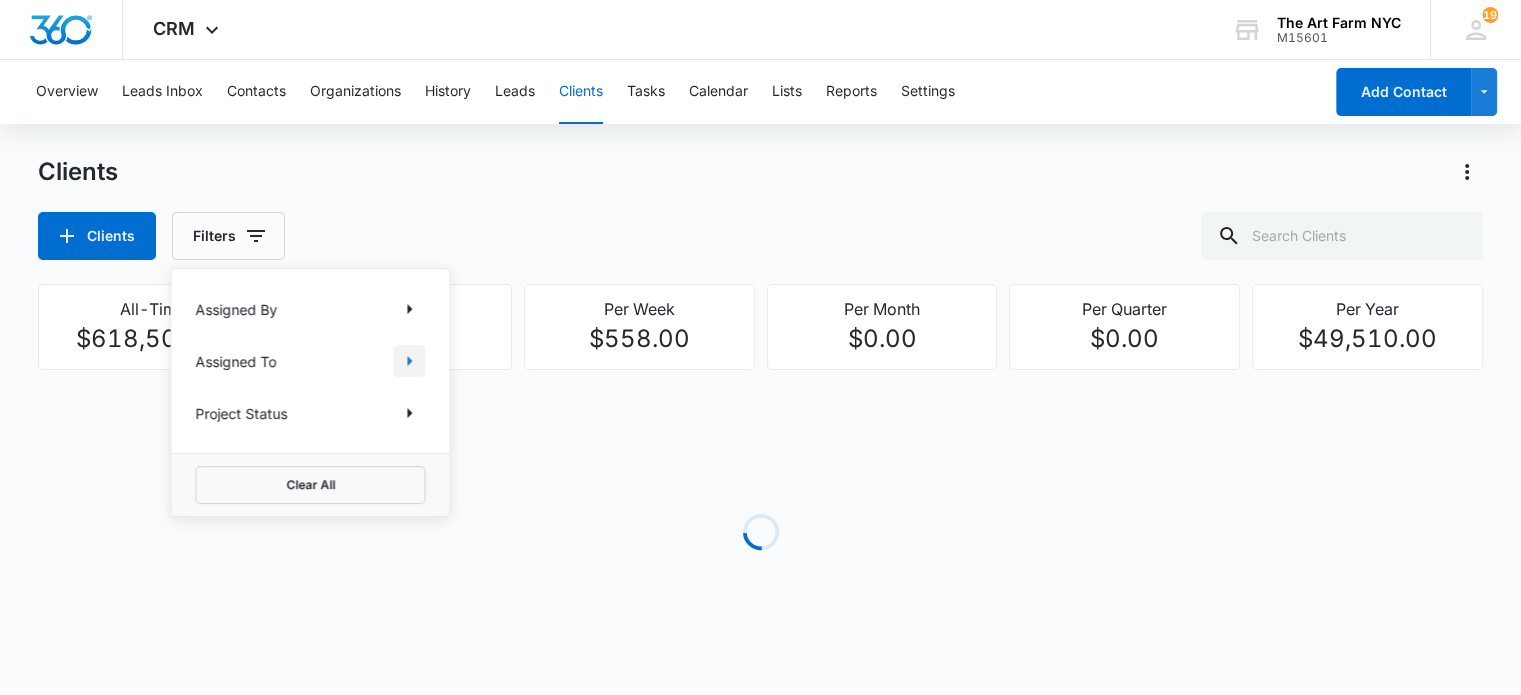 click 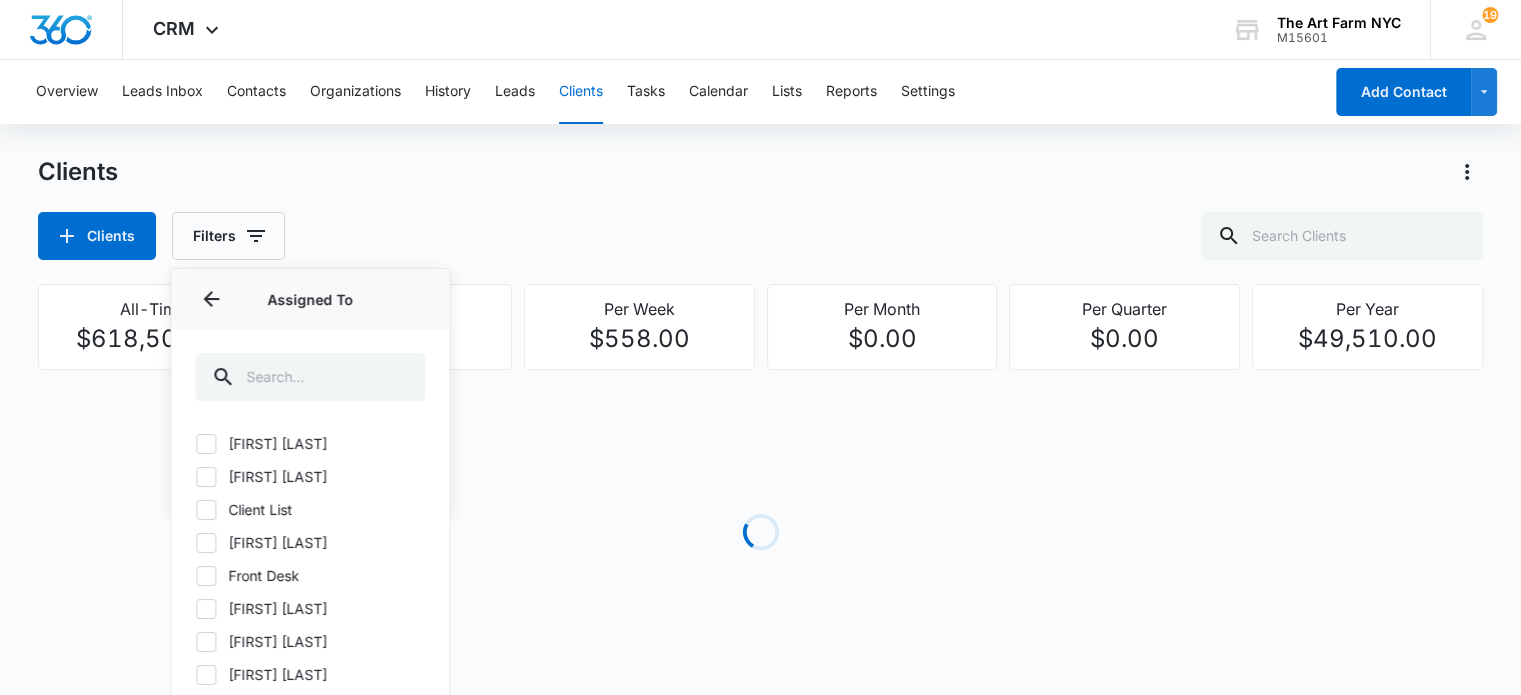 click on "[FIRST] [LAST]" at bounding box center [310, 443] 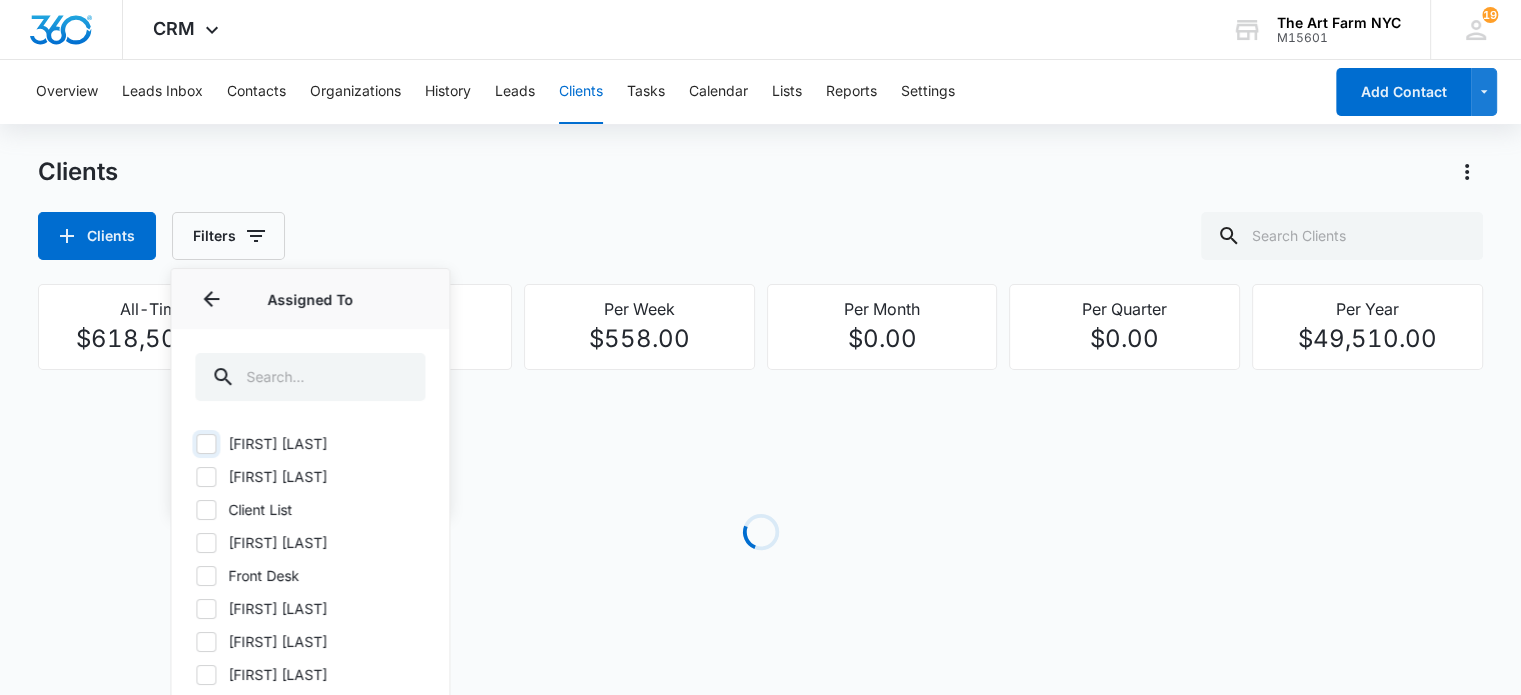 click on "[FIRST] [LAST]" at bounding box center [195, 443] 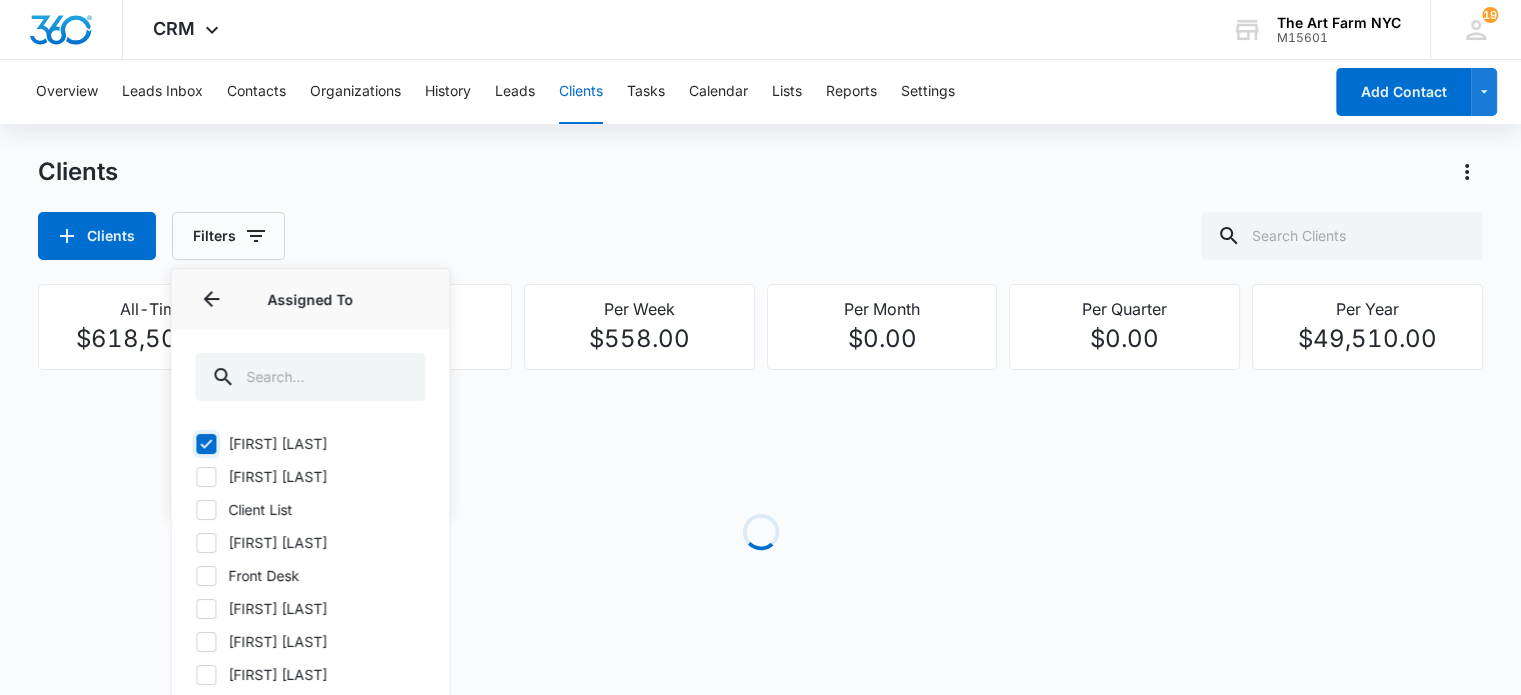 checkbox on "true" 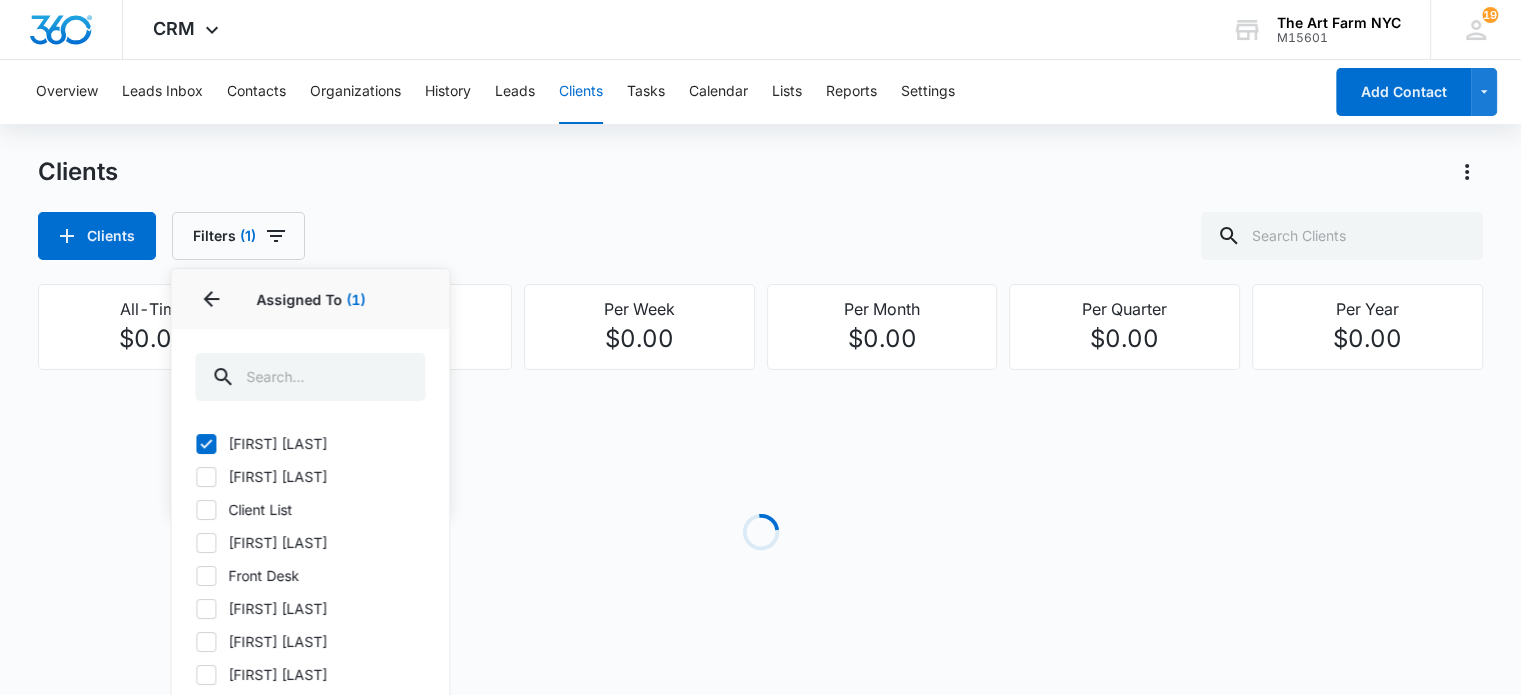 click on "[FIRST] [LAST]" at bounding box center [310, 542] 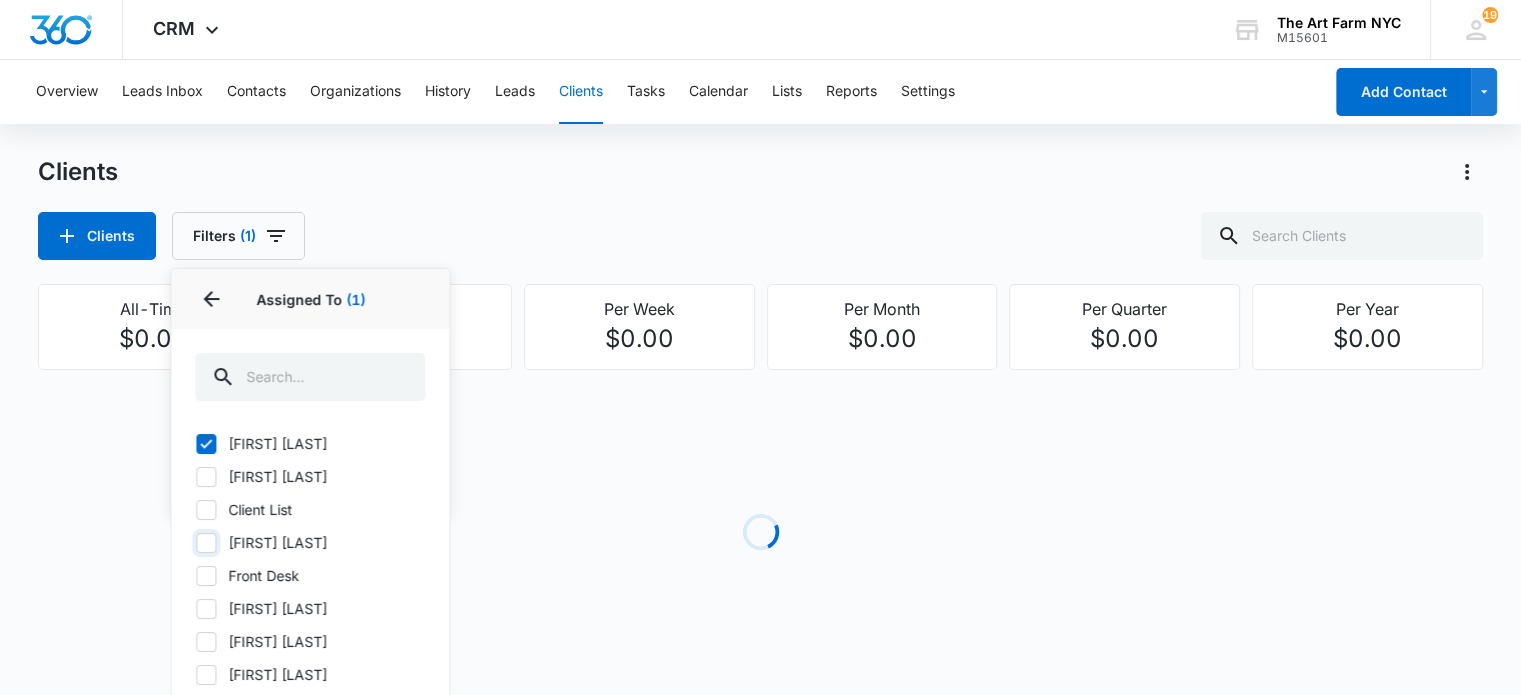 click on "[FIRST] [LAST]" at bounding box center (195, 542) 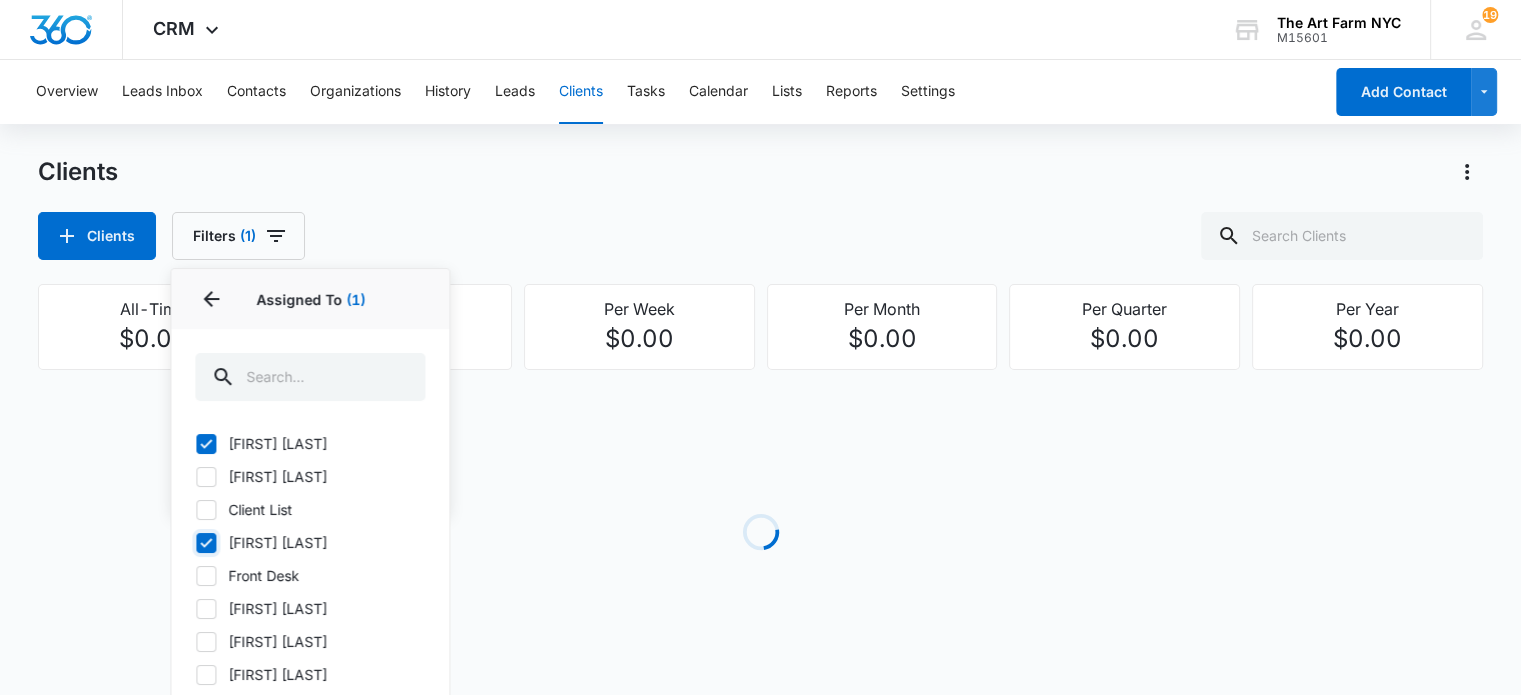 checkbox on "true" 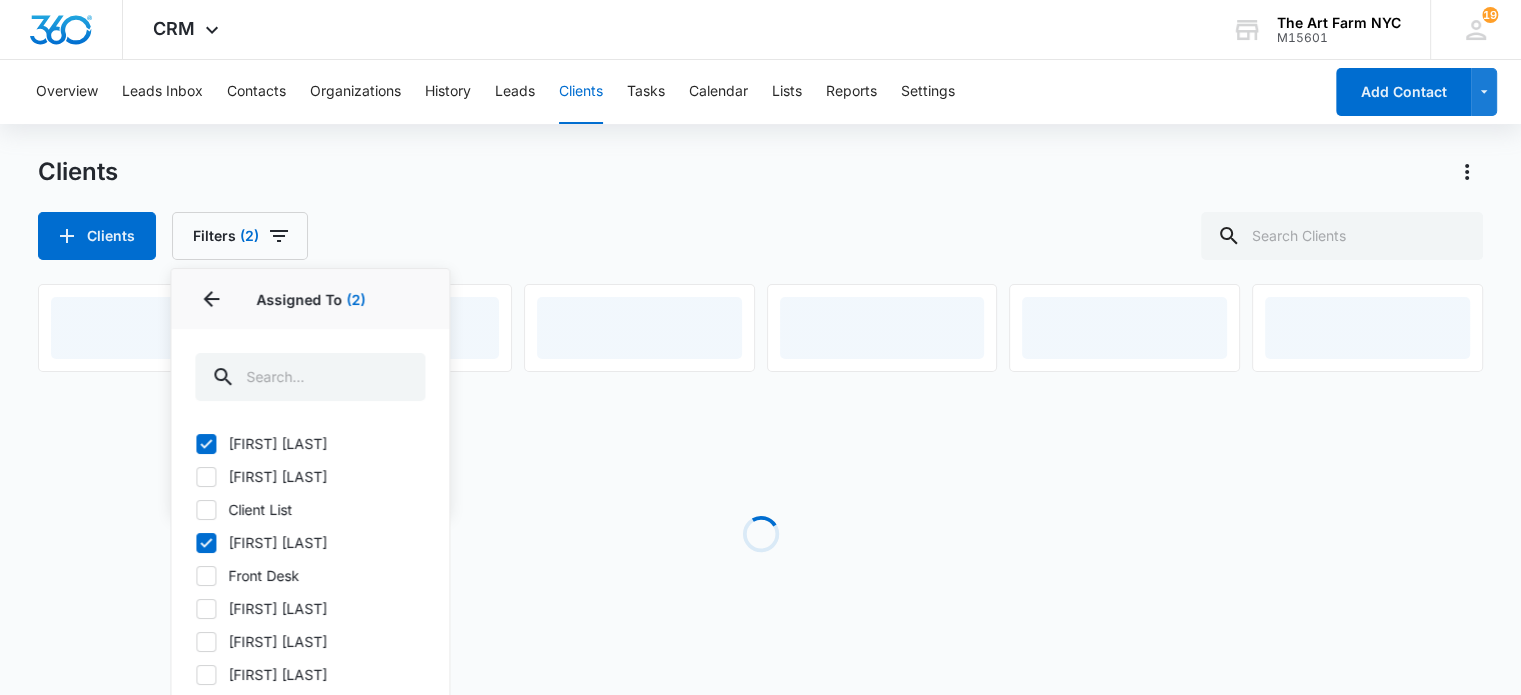 click on "Front Desk" at bounding box center (310, 575) 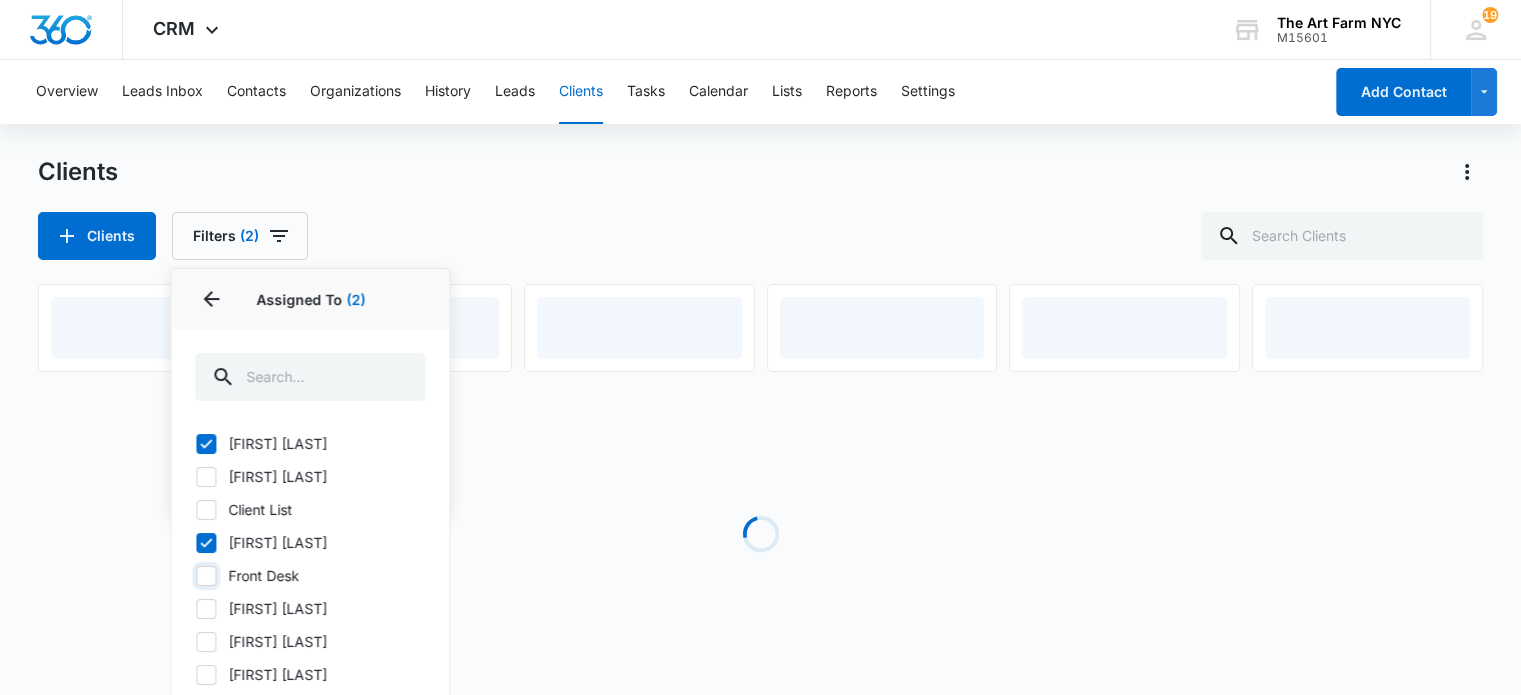 click on "Front Desk" at bounding box center (195, 575) 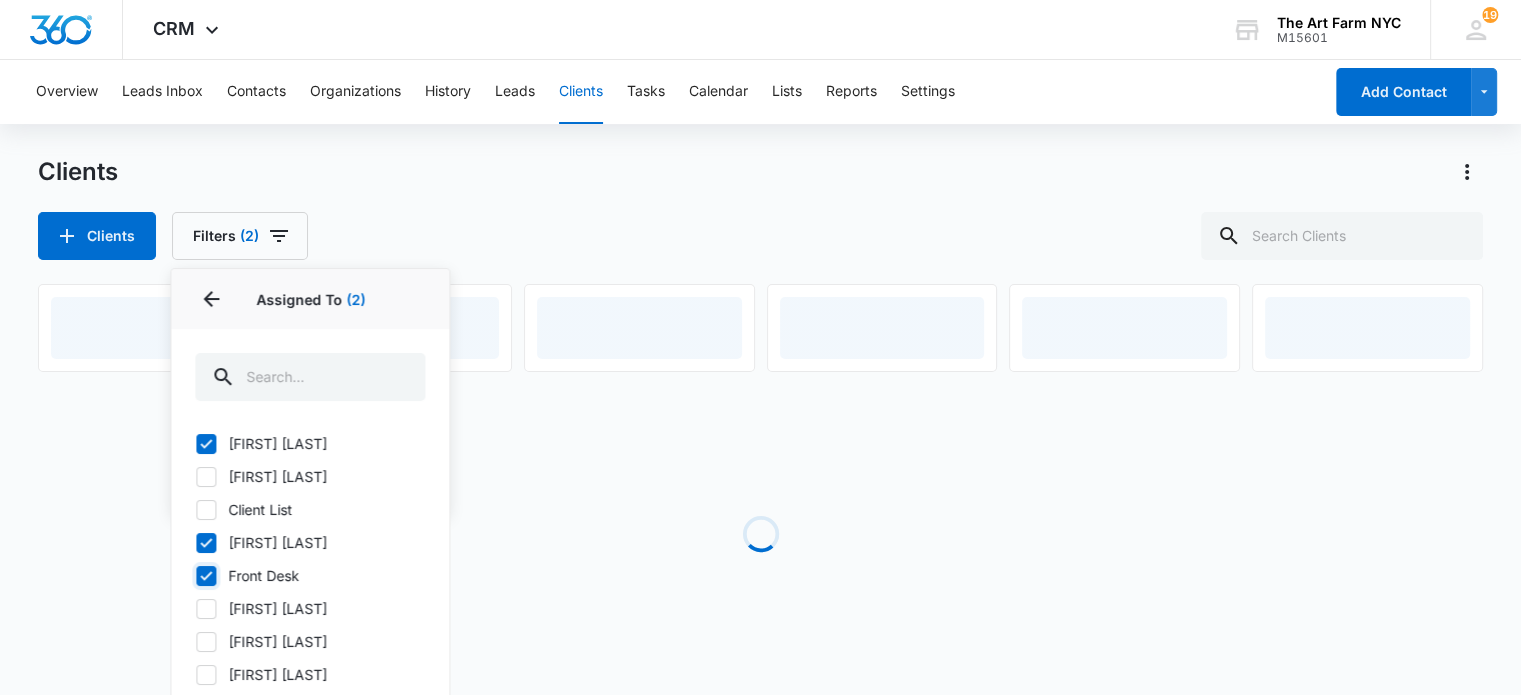 checkbox on "true" 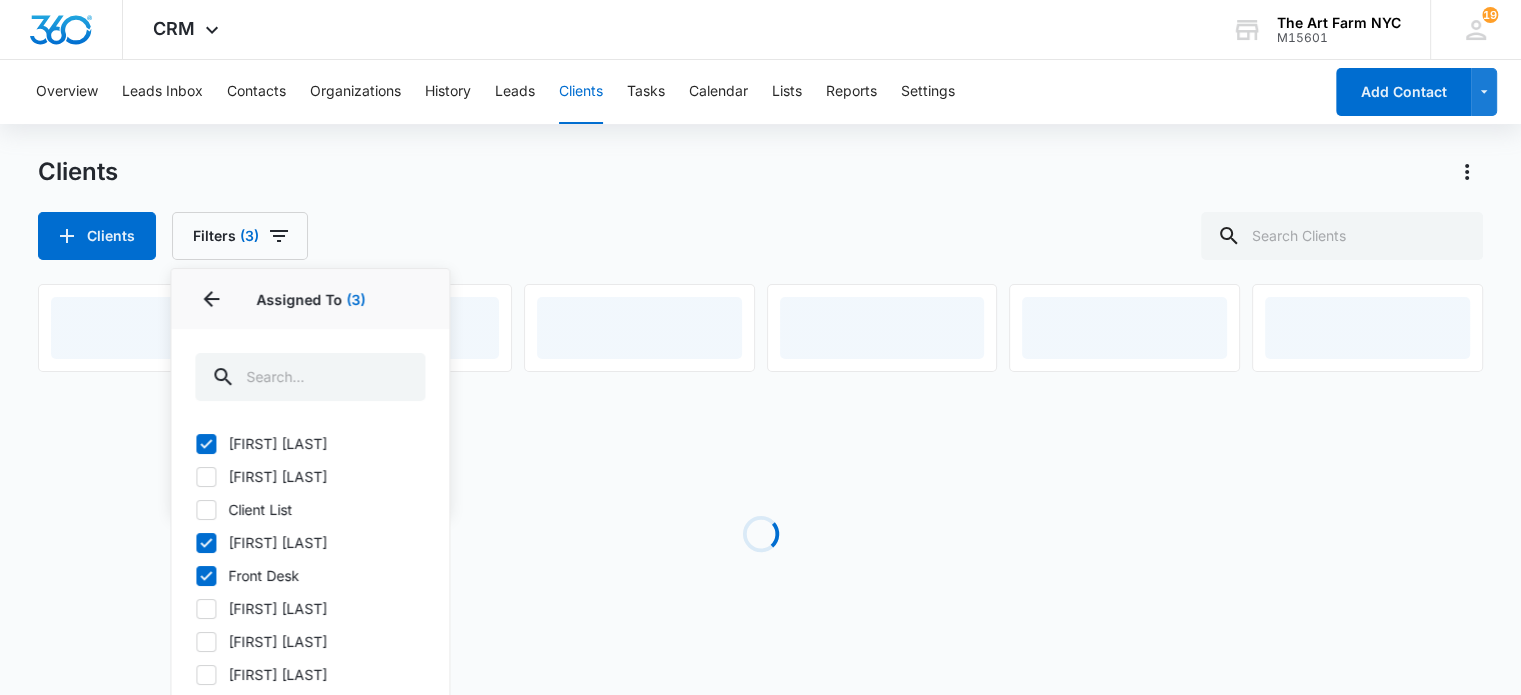 click on "[FIRST] [LAST]" at bounding box center (310, 608) 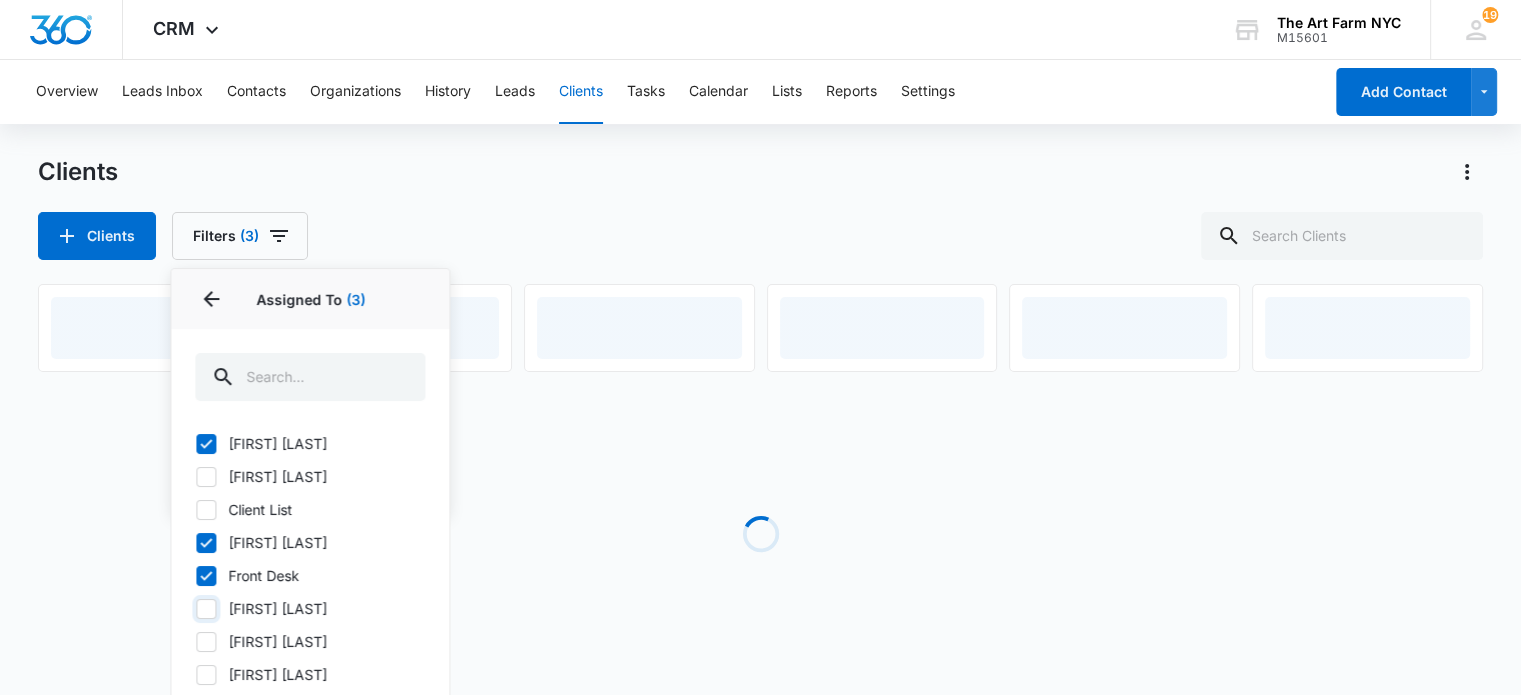 click on "[FIRST] [LAST]" at bounding box center [195, 608] 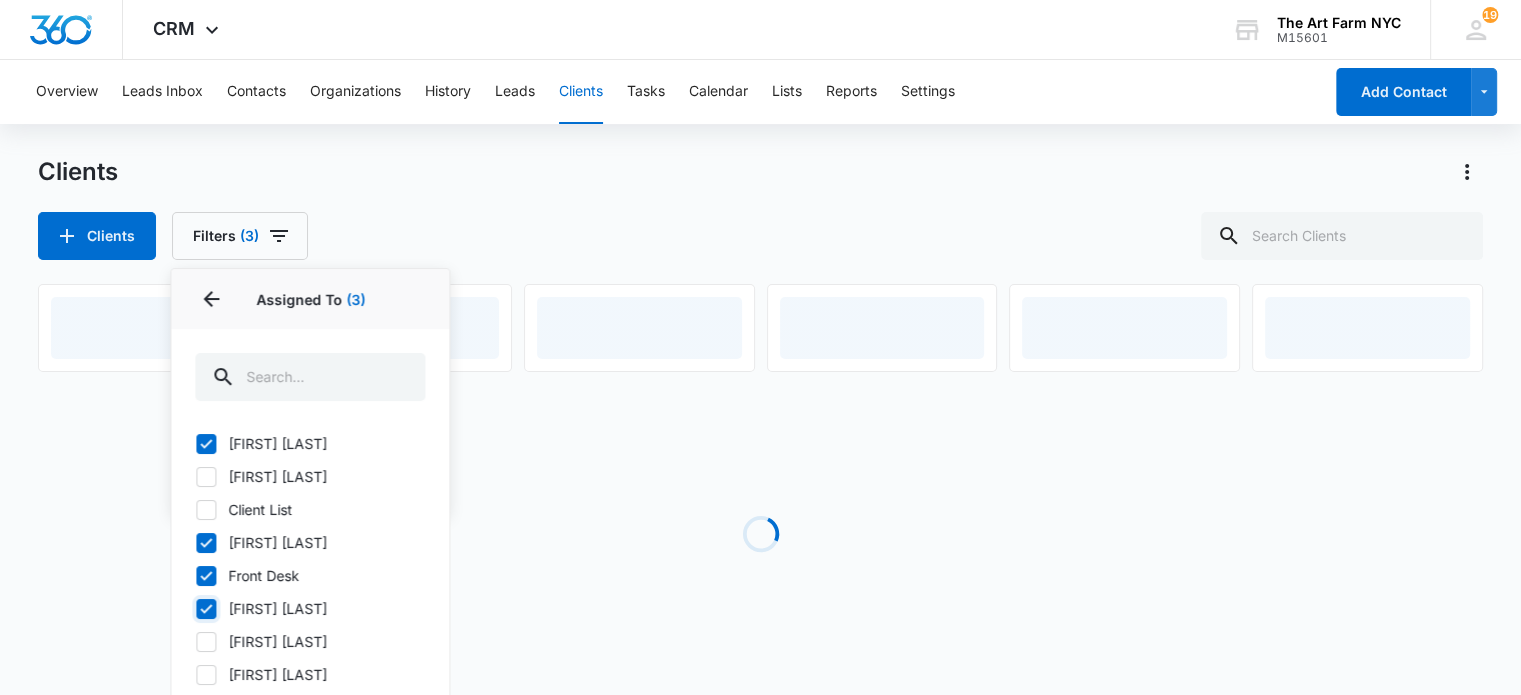 checkbox on "true" 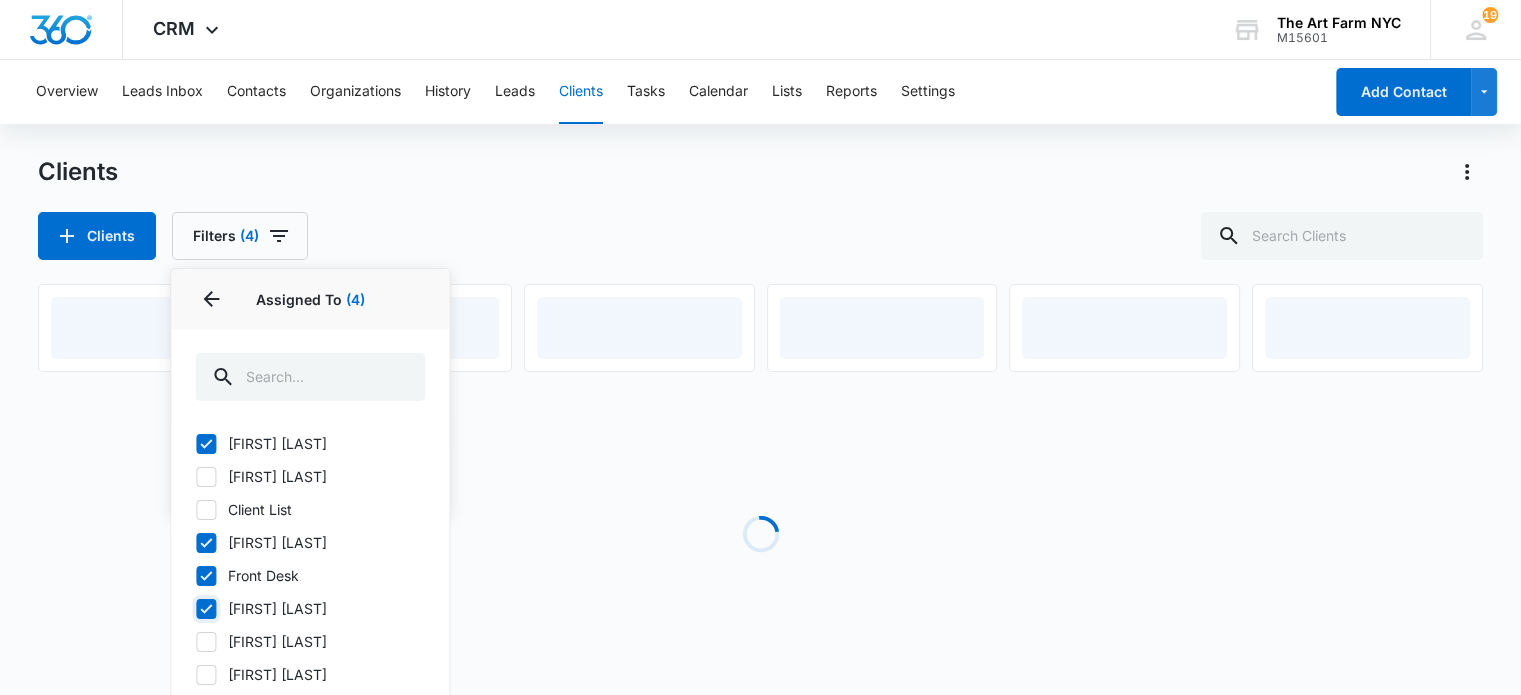 scroll, scrollTop: 59, scrollLeft: 0, axis: vertical 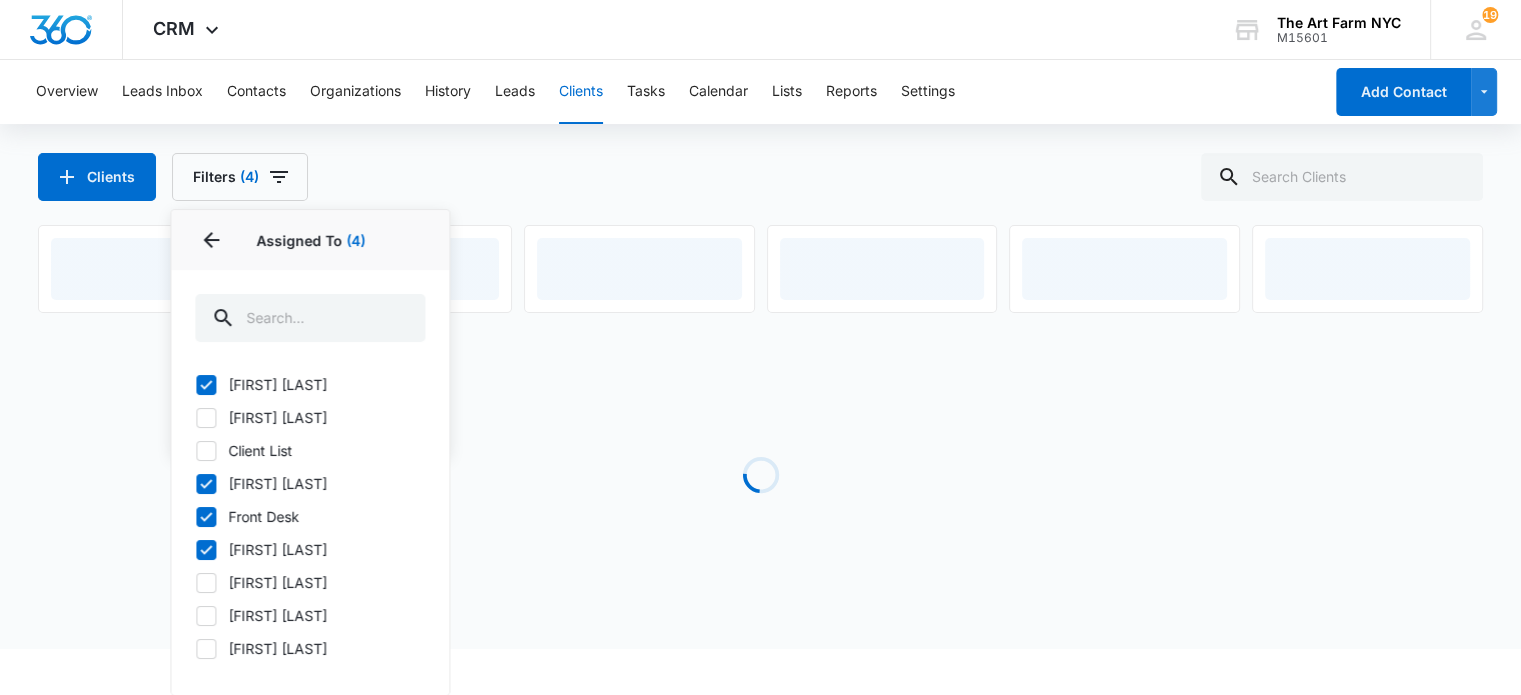 click on "[FIRST] [LAST]" at bounding box center [310, 615] 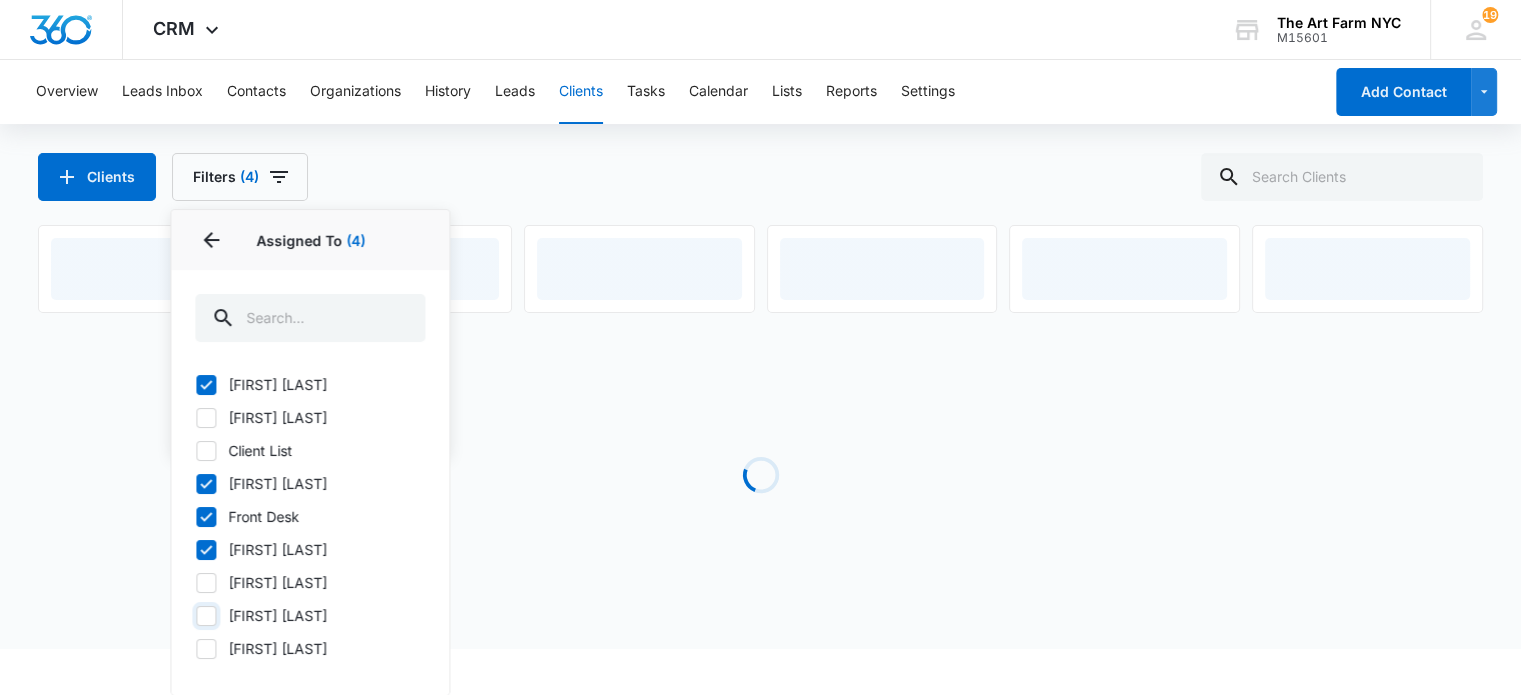 click on "[FIRST] [LAST]" at bounding box center [195, 615] 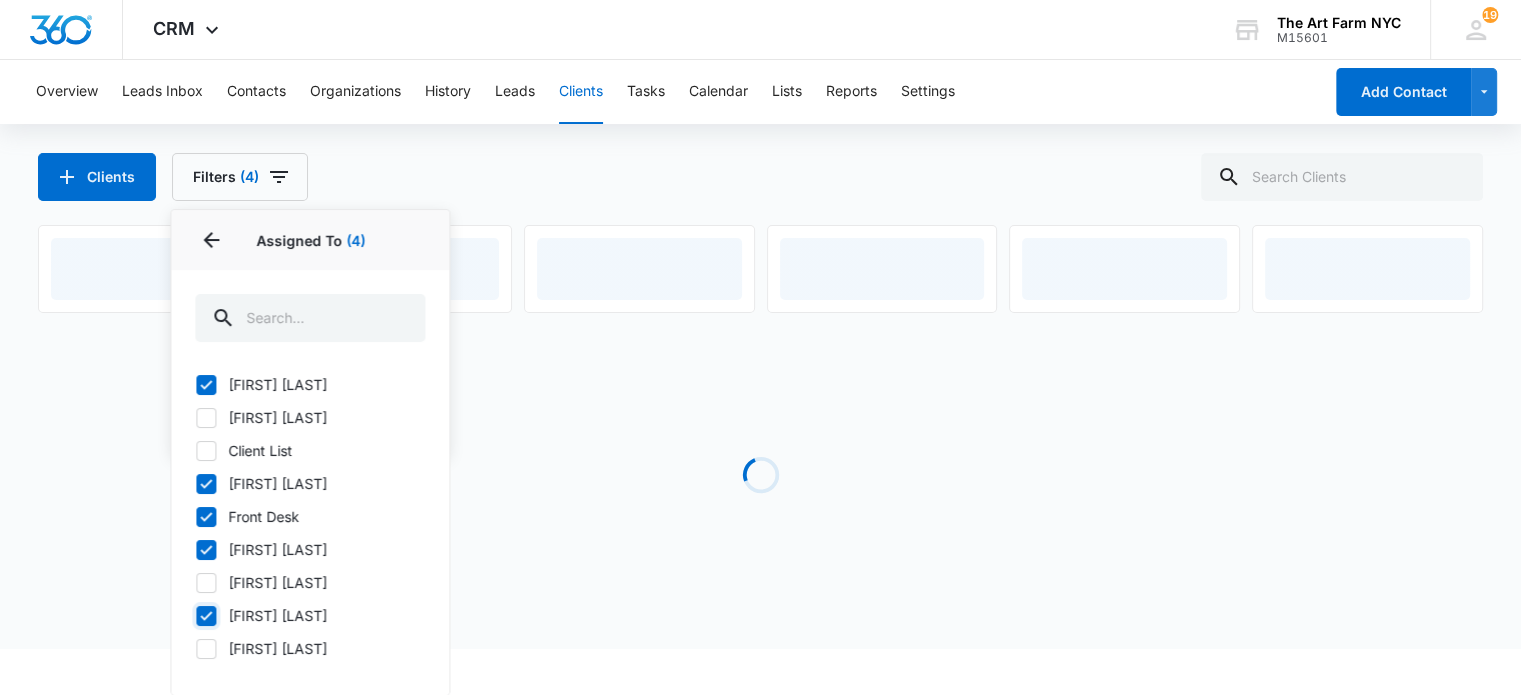 checkbox on "true" 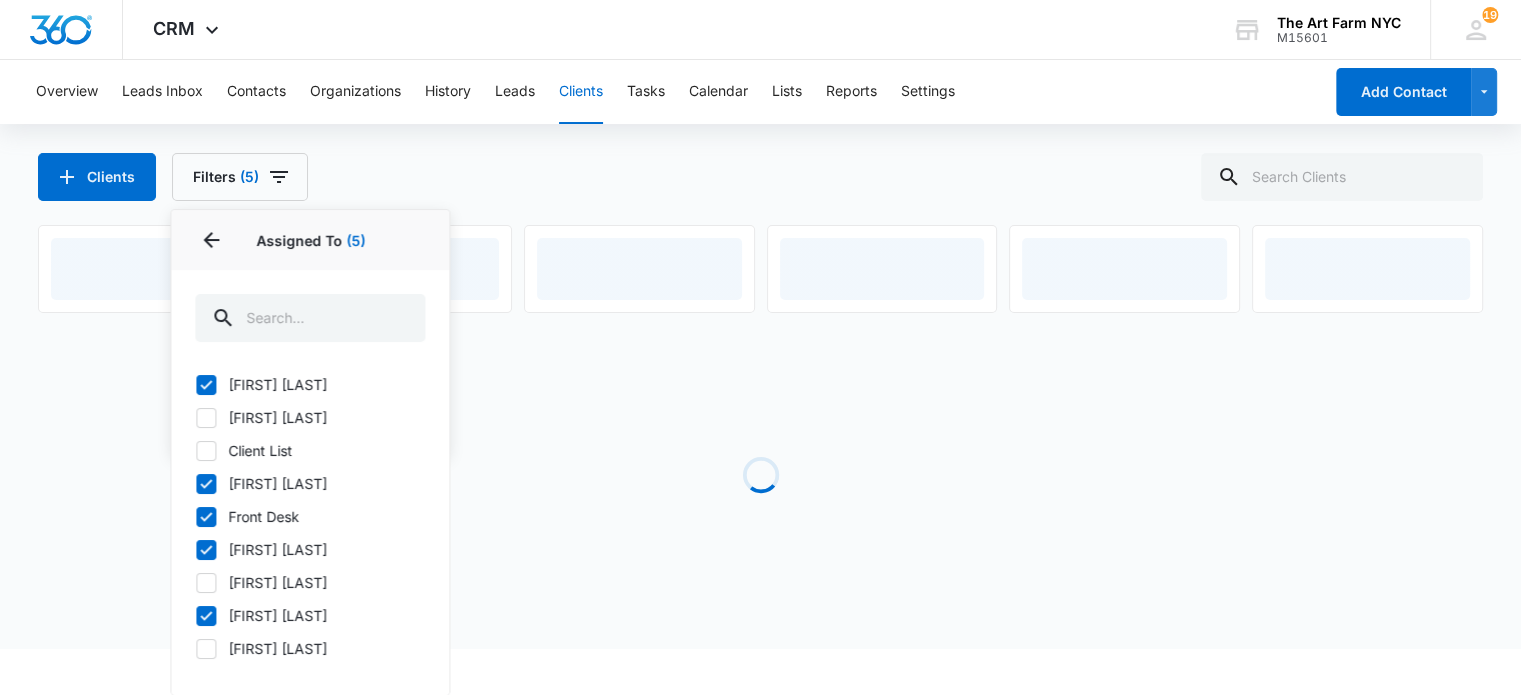click on "[FIRST] [LAST]" at bounding box center (310, 648) 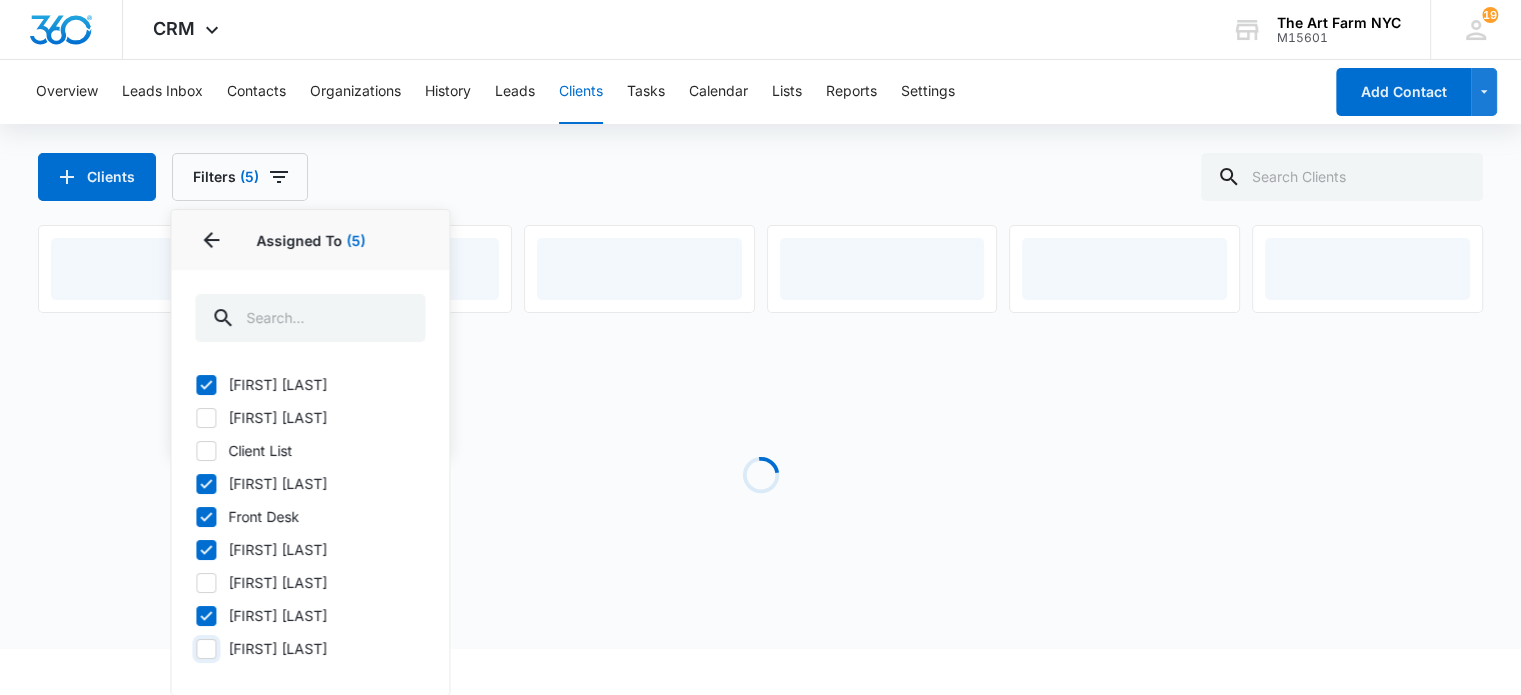 click on "[FIRST] [LAST]" at bounding box center [195, 648] 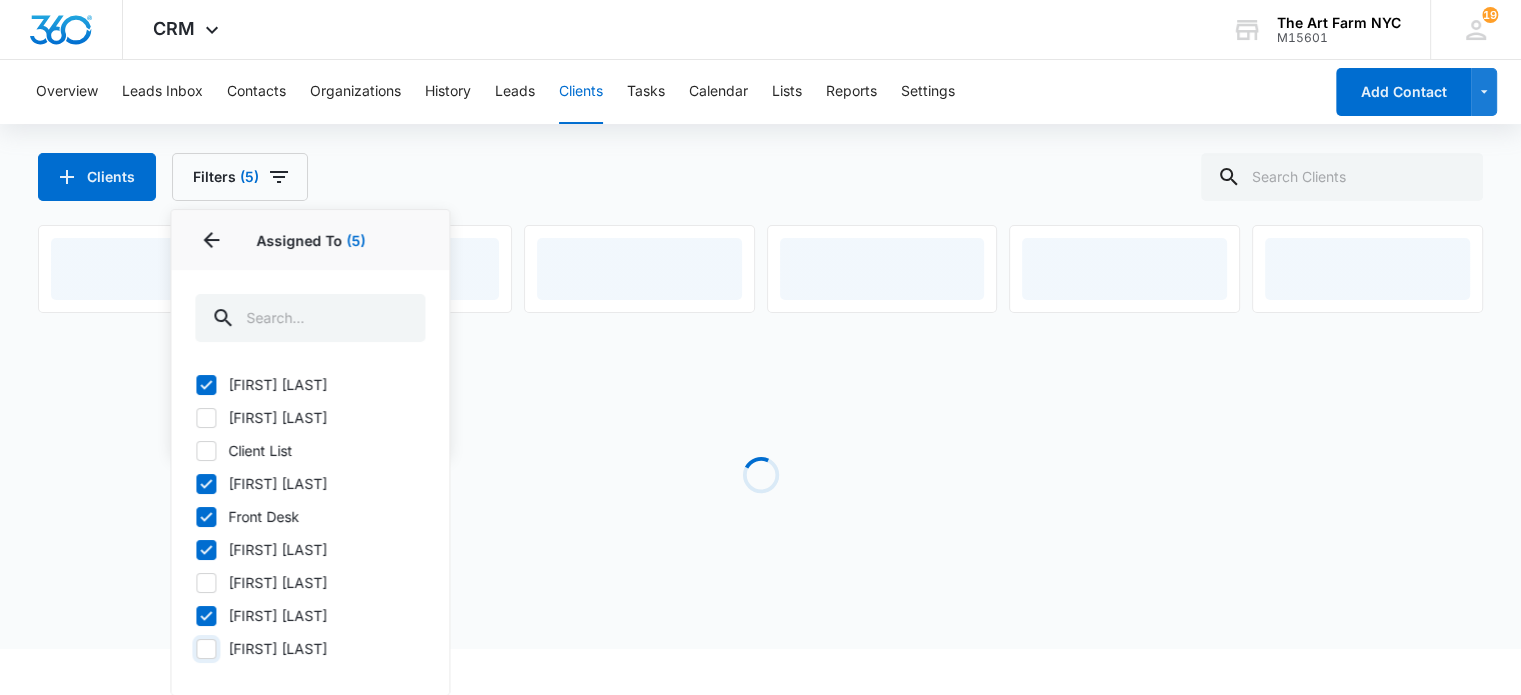 checkbox on "true" 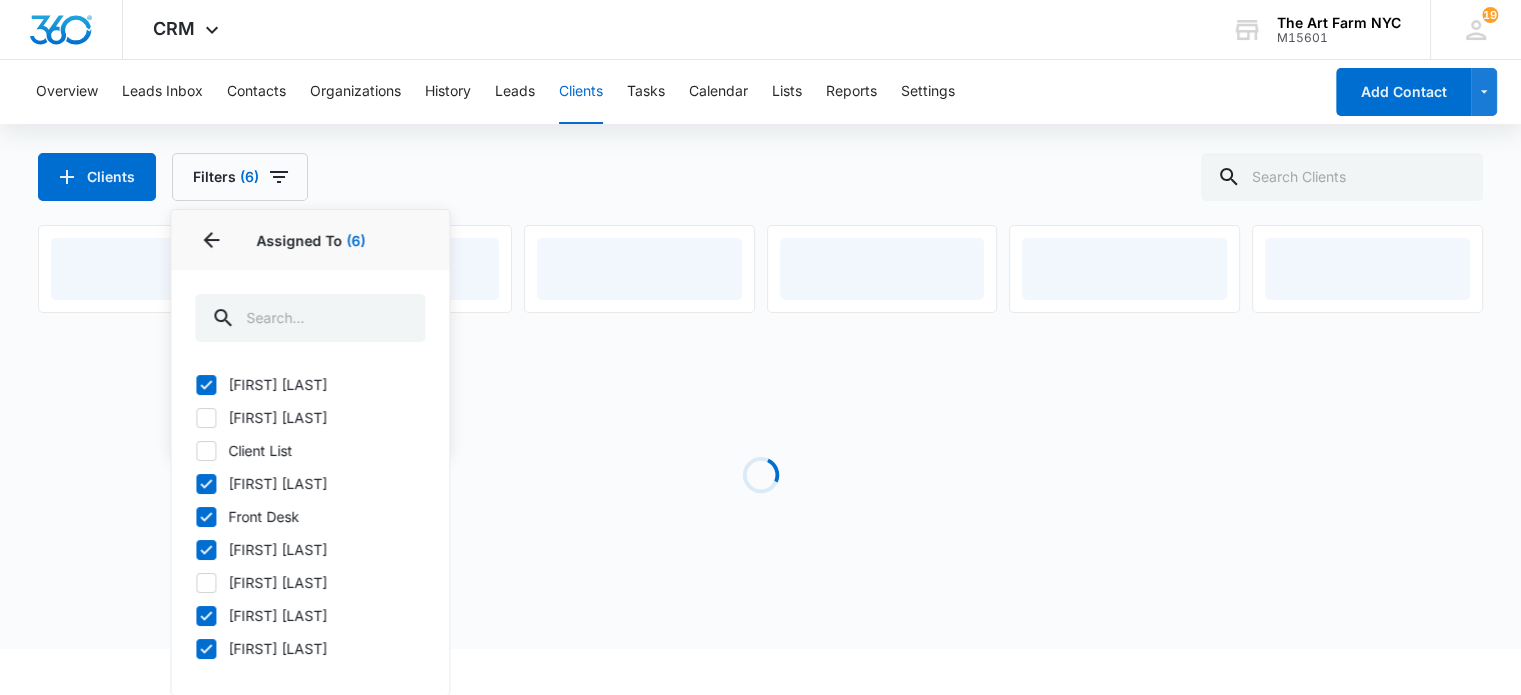 click on "Clients Filters (6) Assigned By Assigned To 6 Assigned To (6) [FIRST] [LAST] [FIRST] [LAST] Client List [FIRST] [LAST] Front Desk [FIRST] [LAST] [FIRST] [LAST] [FIRST] [LAST] [FIRST] [LAST] [FIRST] [LAST] Project Status Clear All" at bounding box center (760, 177) 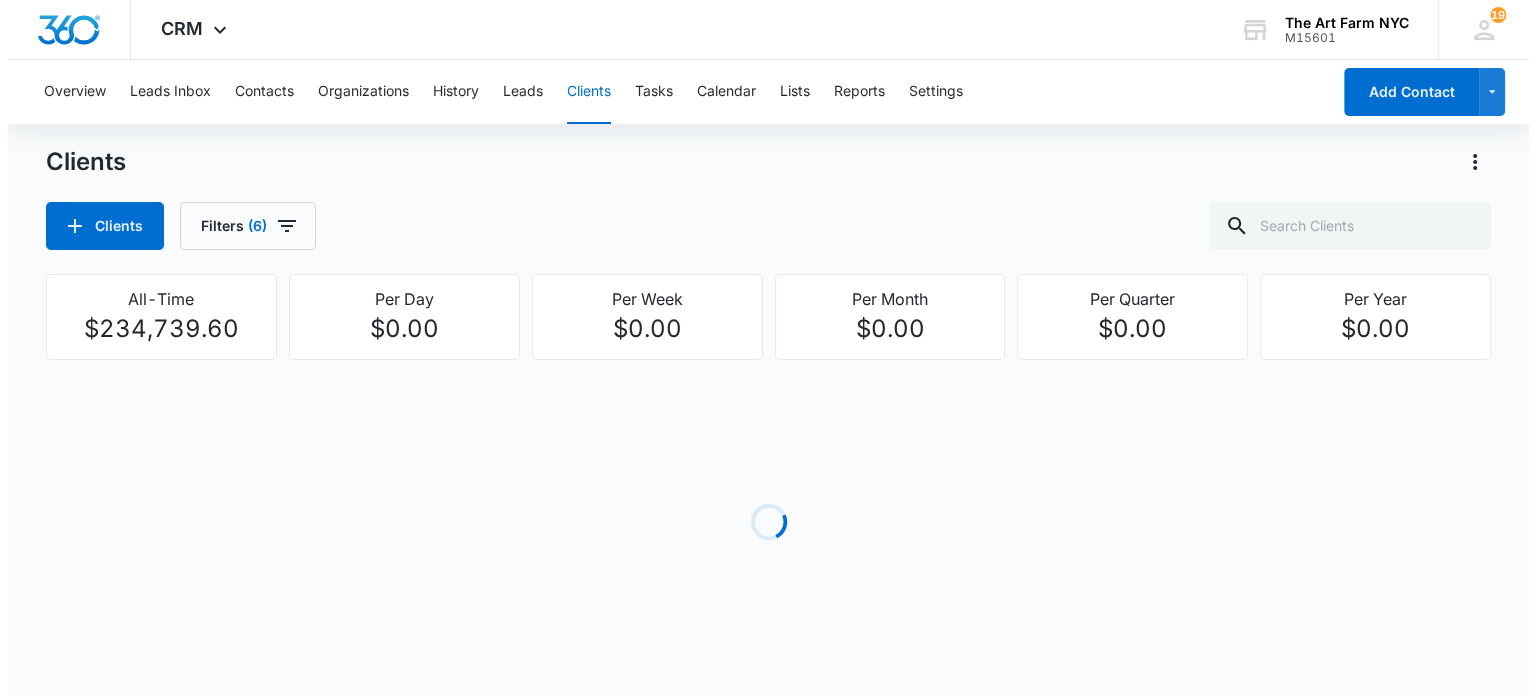 scroll, scrollTop: 0, scrollLeft: 0, axis: both 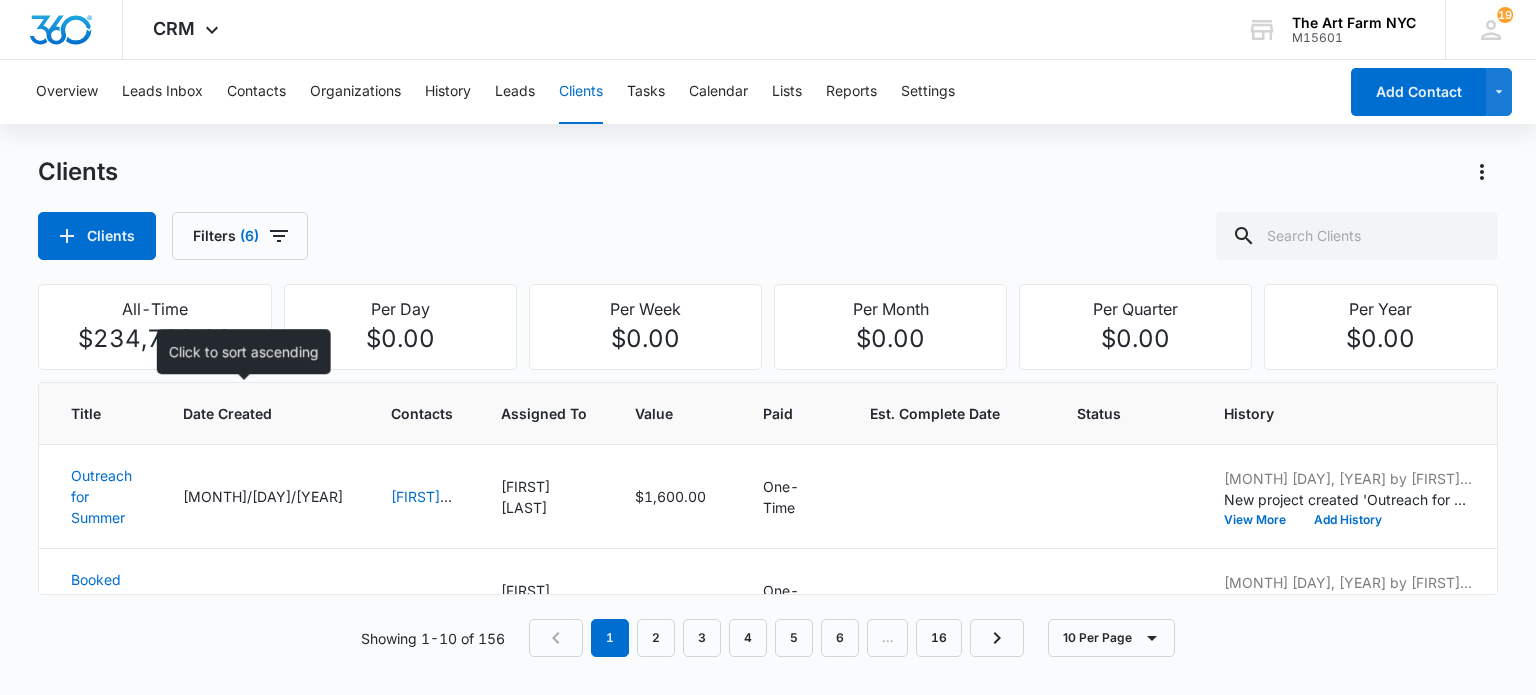 click on "Date Created" at bounding box center [248, 413] 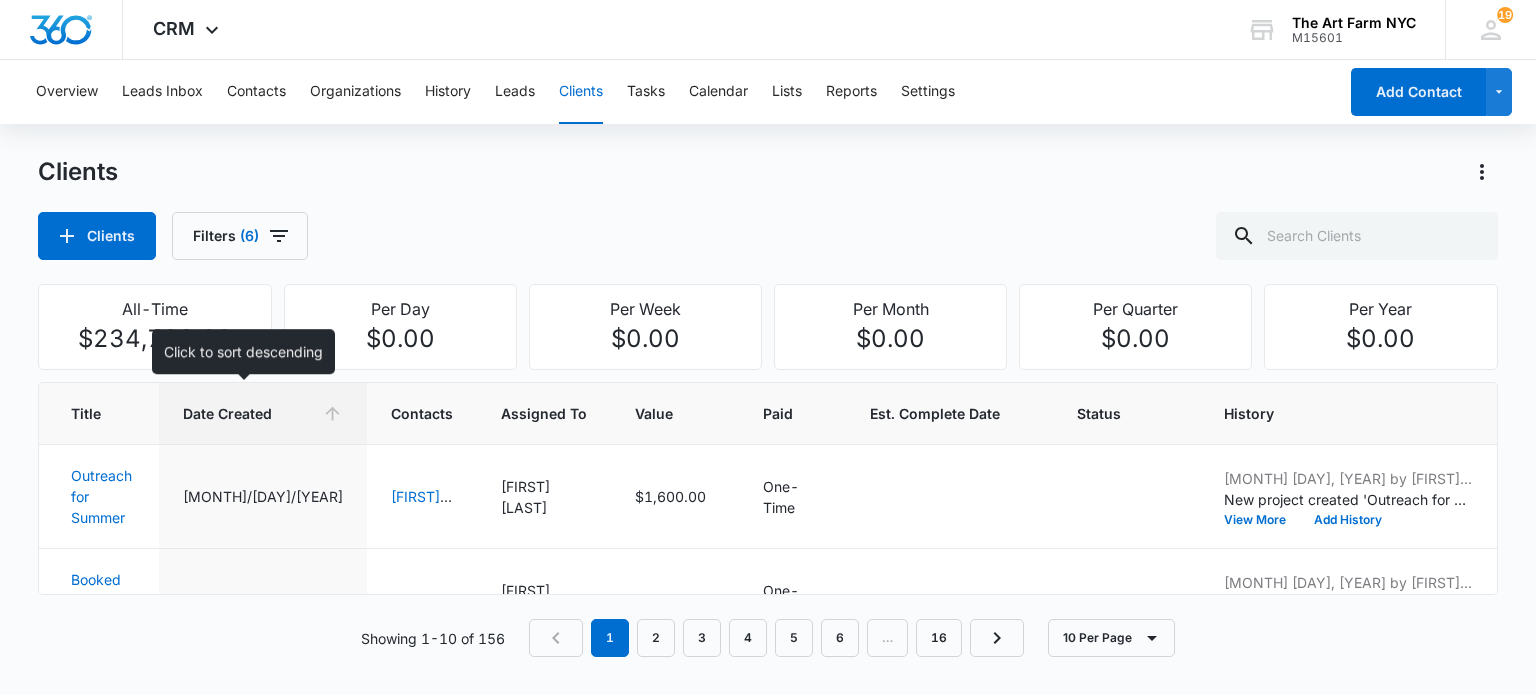 click 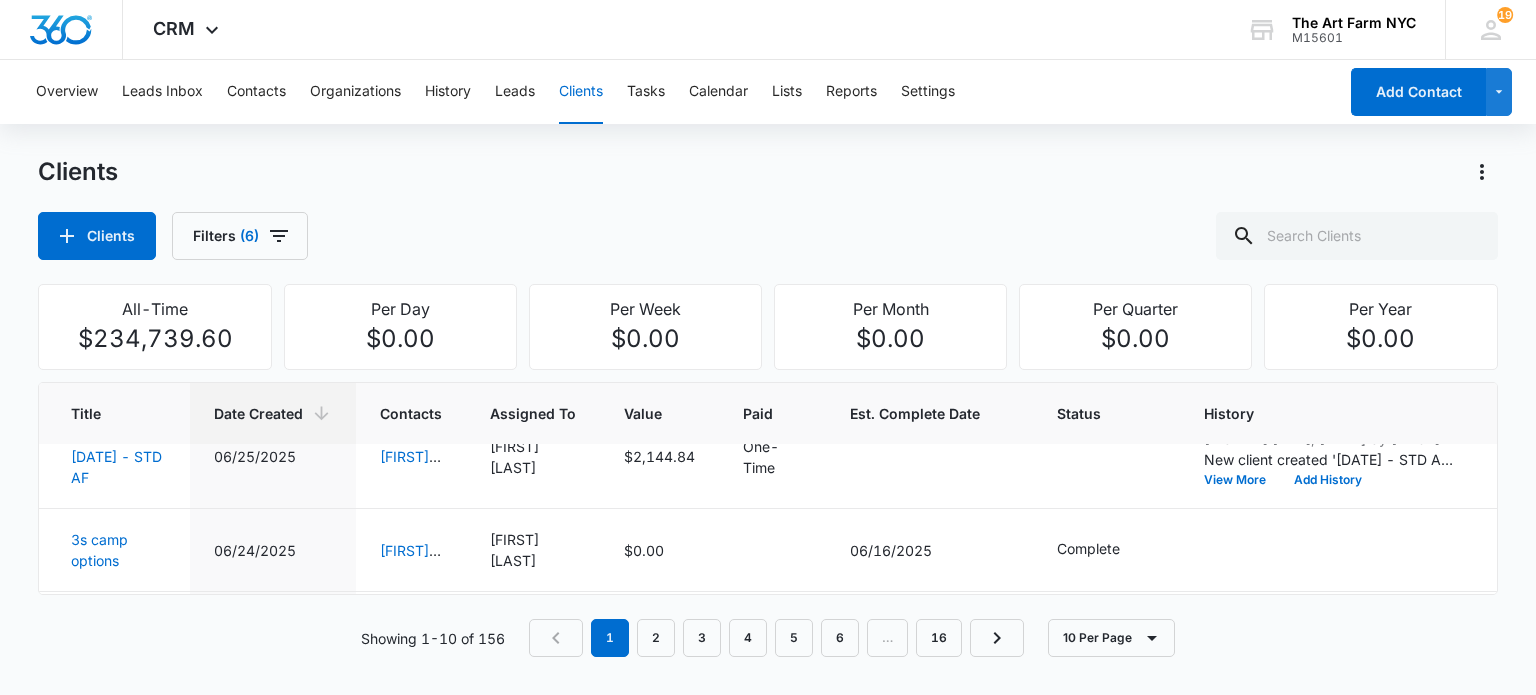 scroll, scrollTop: 0, scrollLeft: 0, axis: both 